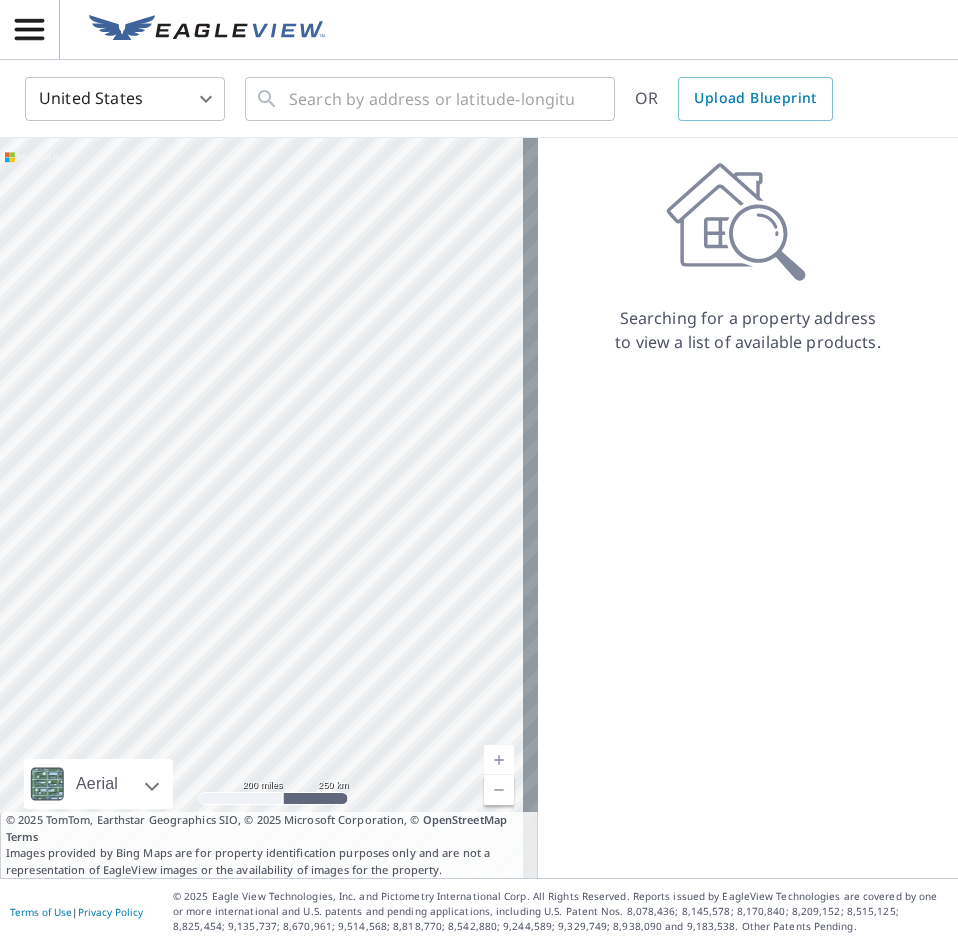 scroll, scrollTop: 0, scrollLeft: 0, axis: both 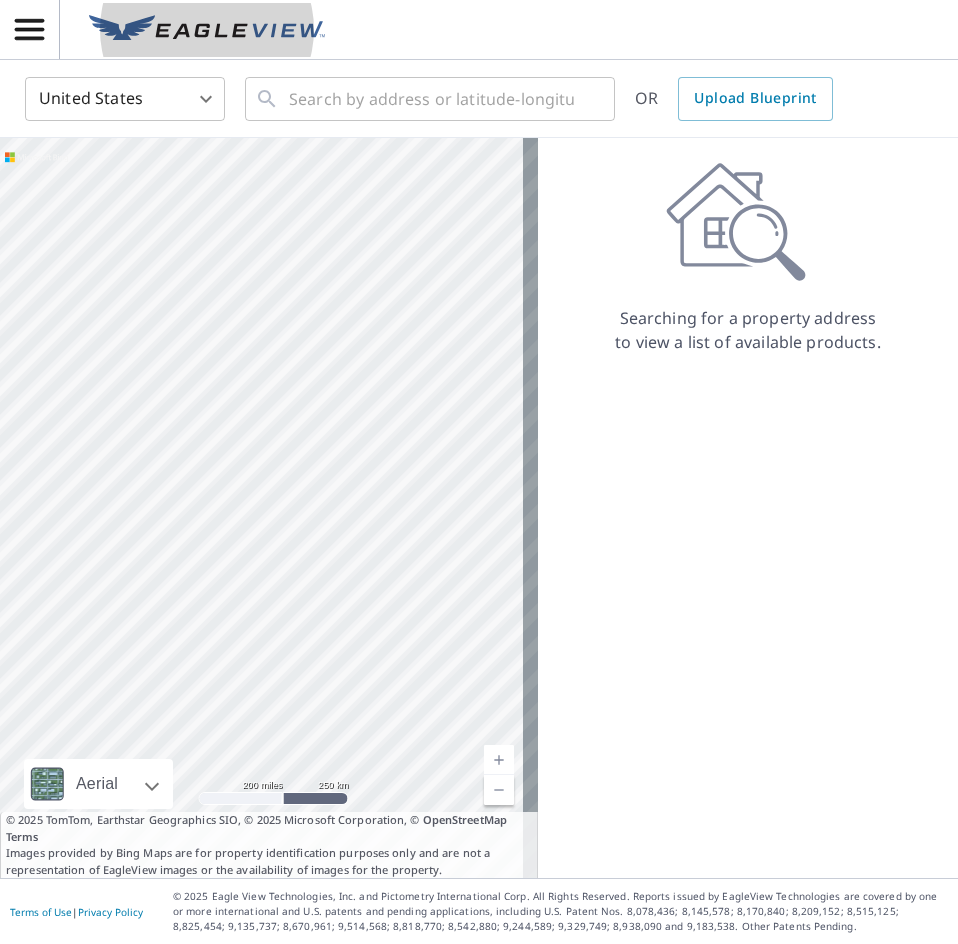click at bounding box center (207, 30) 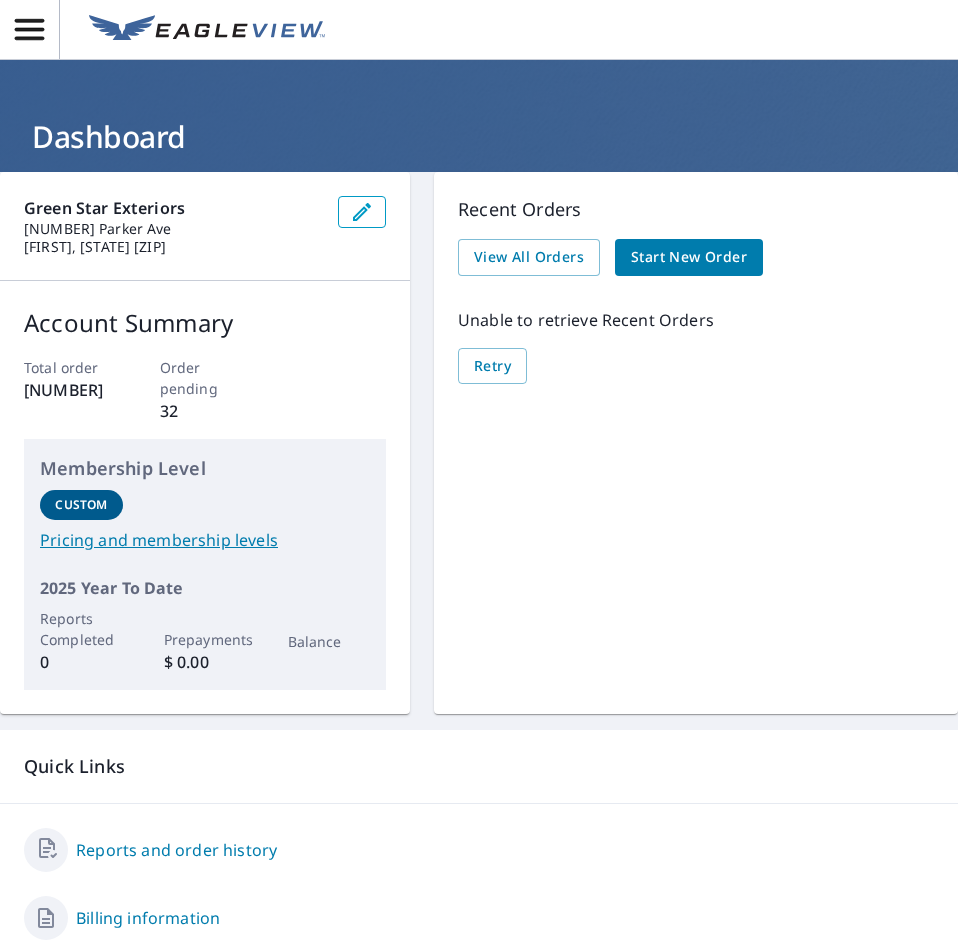click on "Start New Order" at bounding box center (689, 257) 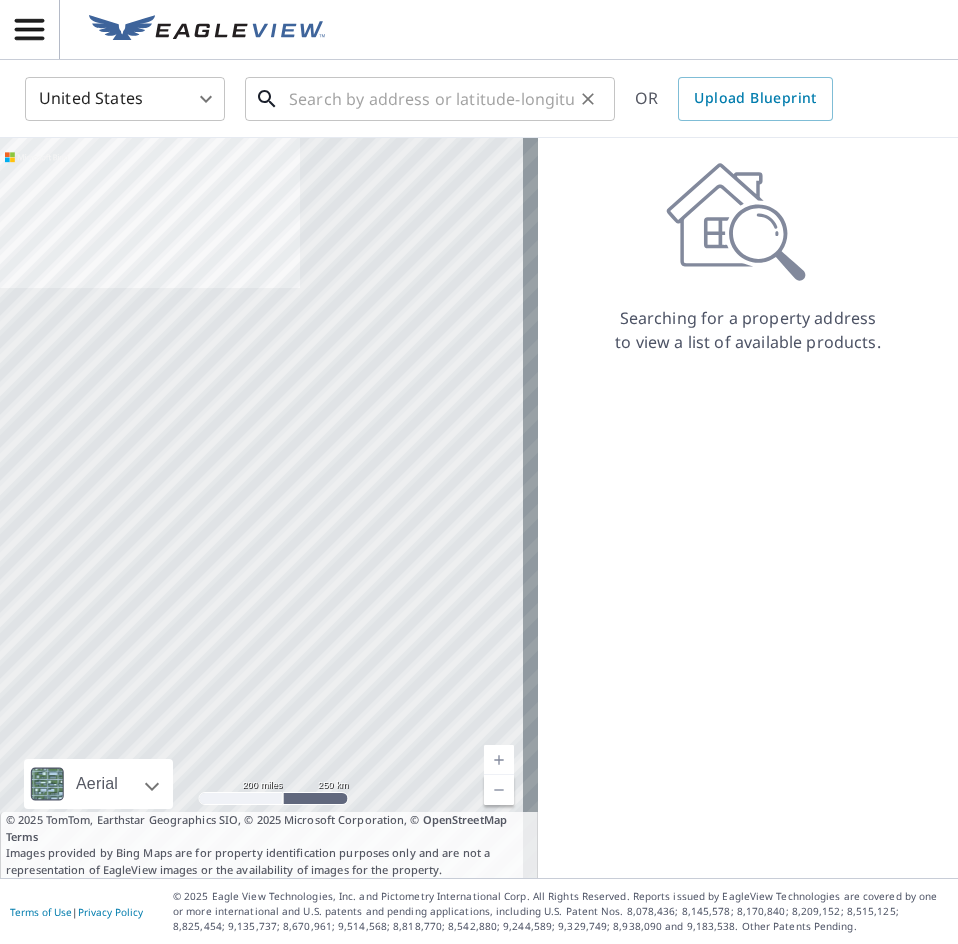 click at bounding box center (431, 99) 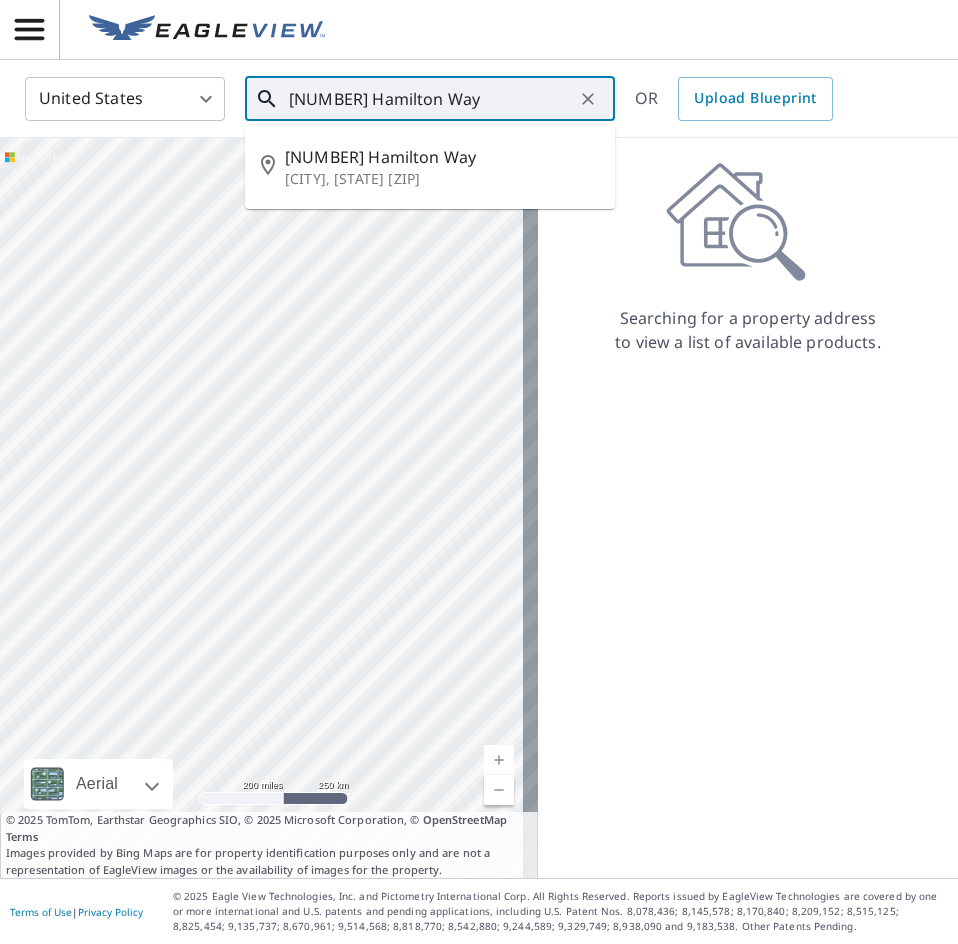 click on "[NUMBER] Hamilton Way" at bounding box center (431, 99) 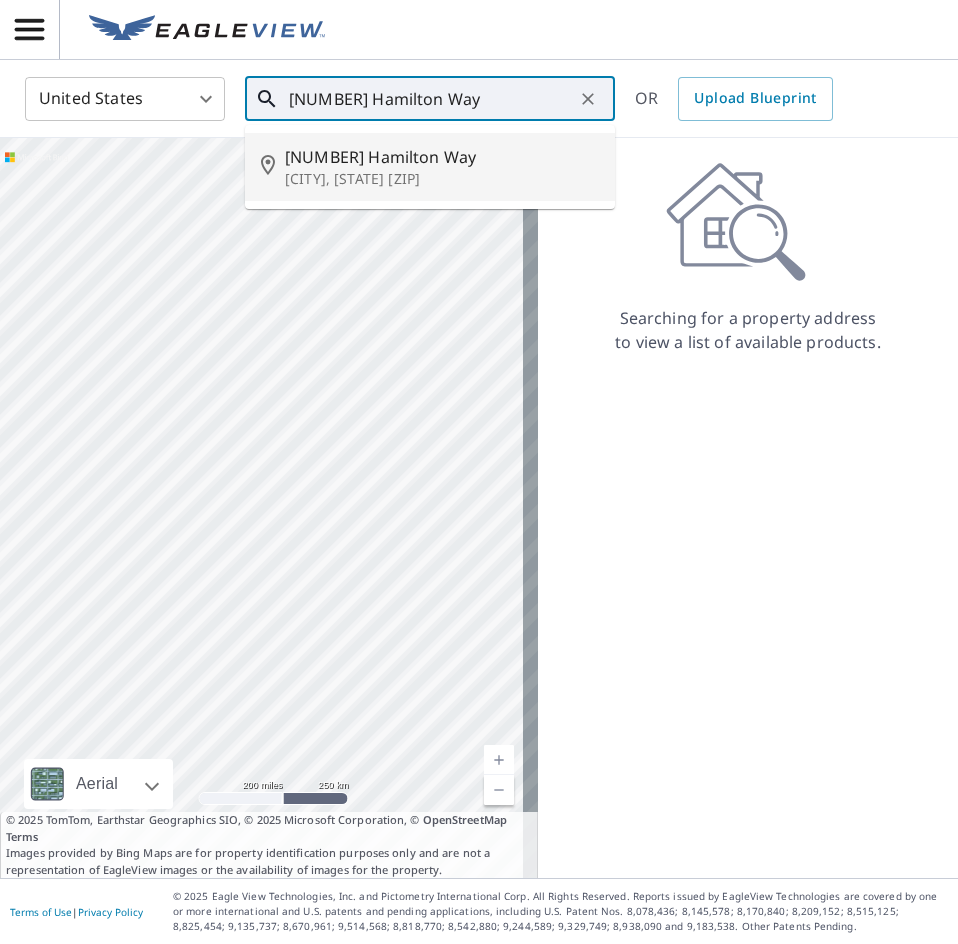 click on "[NUMBER] Hamilton Way" at bounding box center (442, 157) 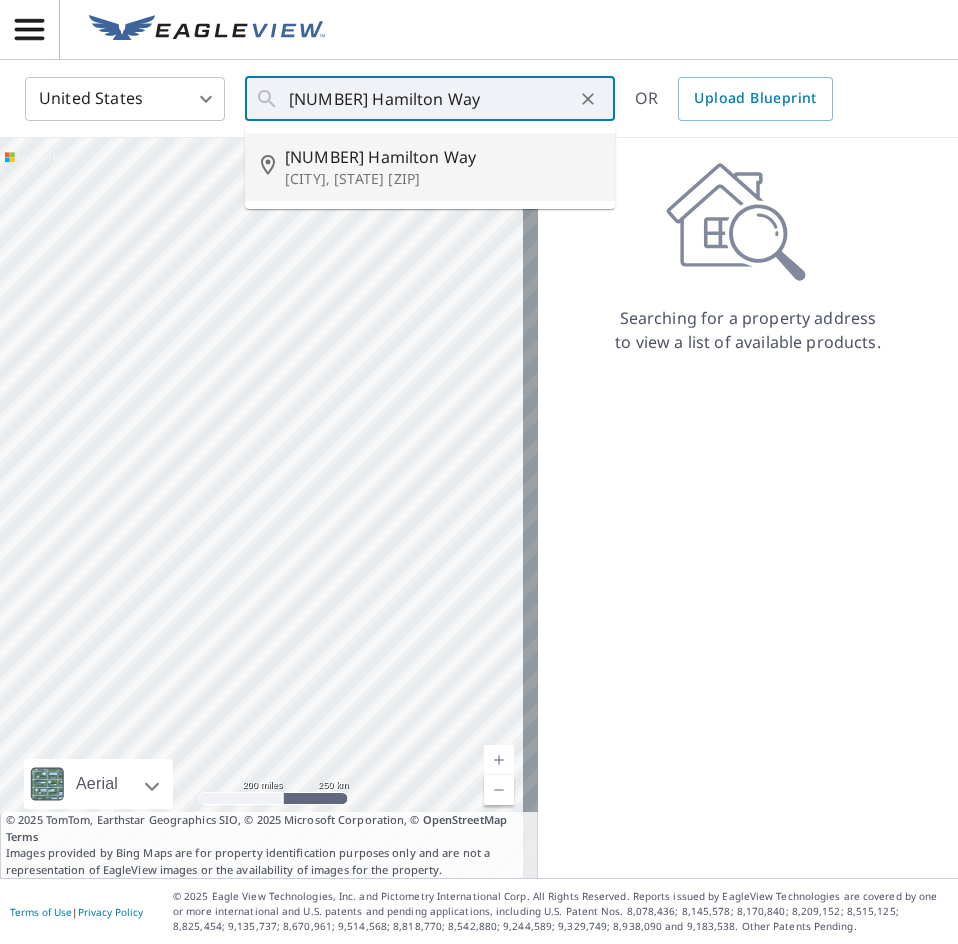 type on "[NUMBER] Hamilton Way [CITY], [STATE] [ZIP]" 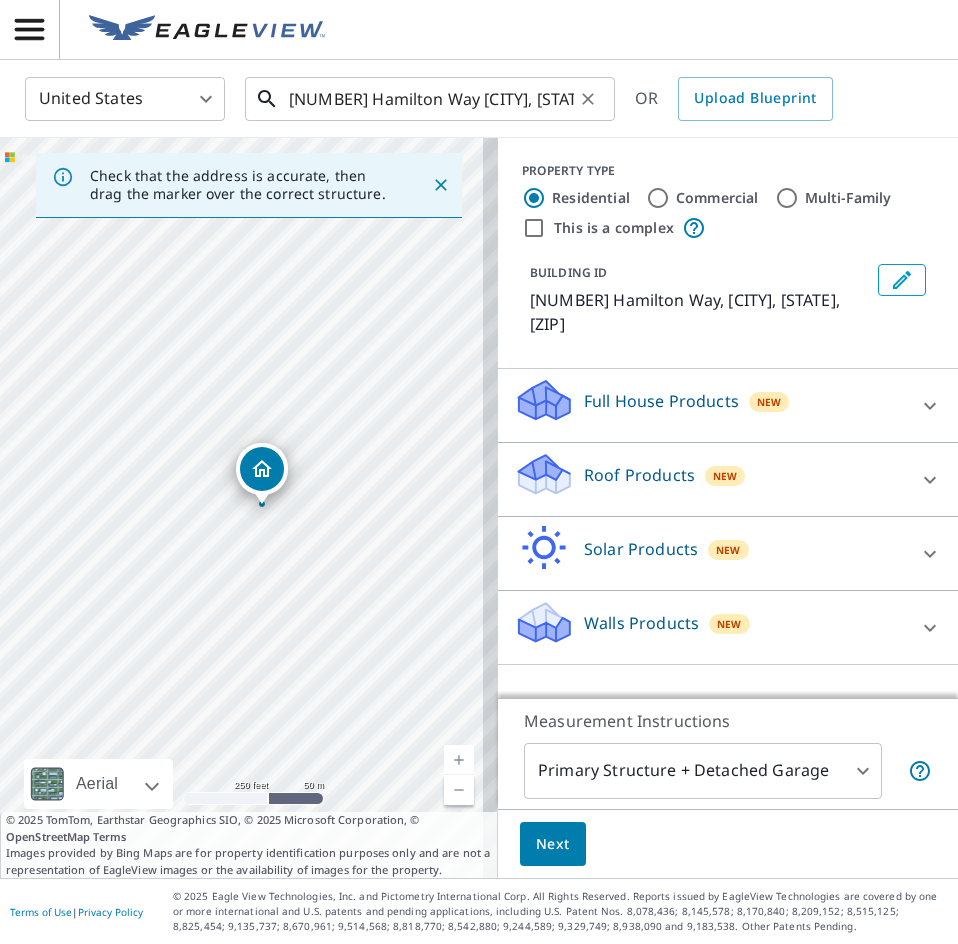 click on "[NUMBER] Hamilton Way [CITY], [STATE] [ZIP]" at bounding box center [431, 99] 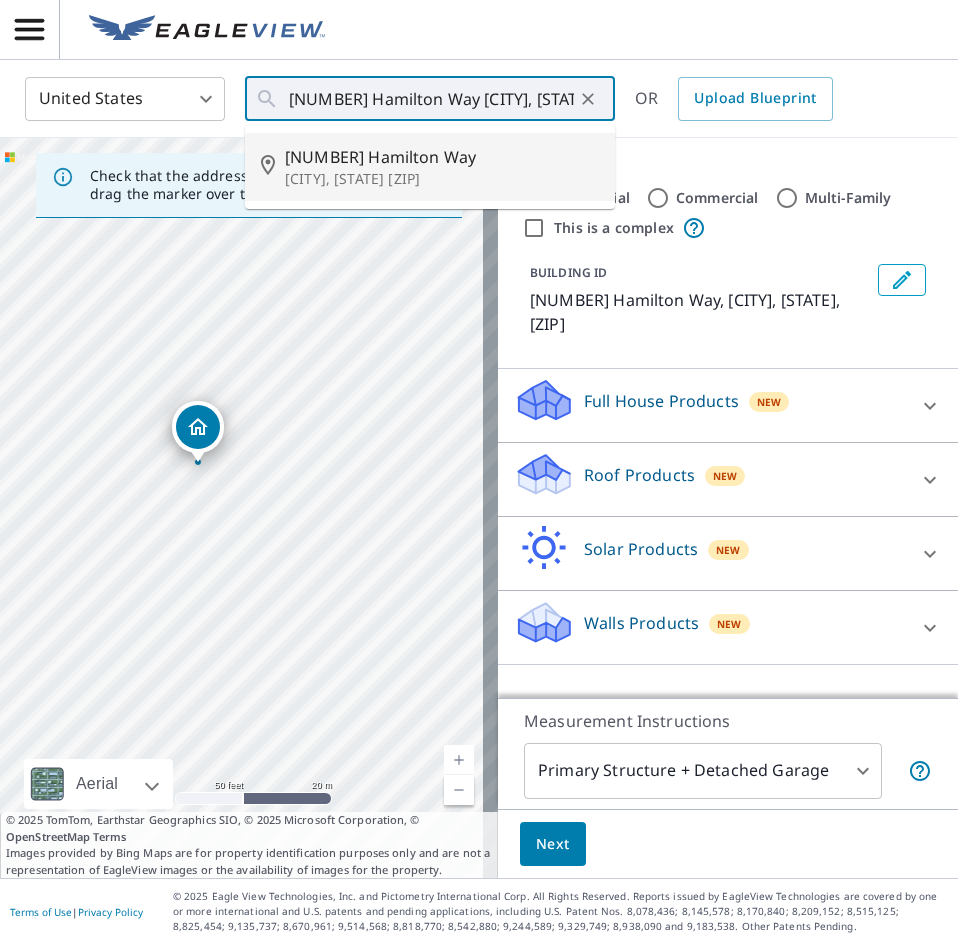 click 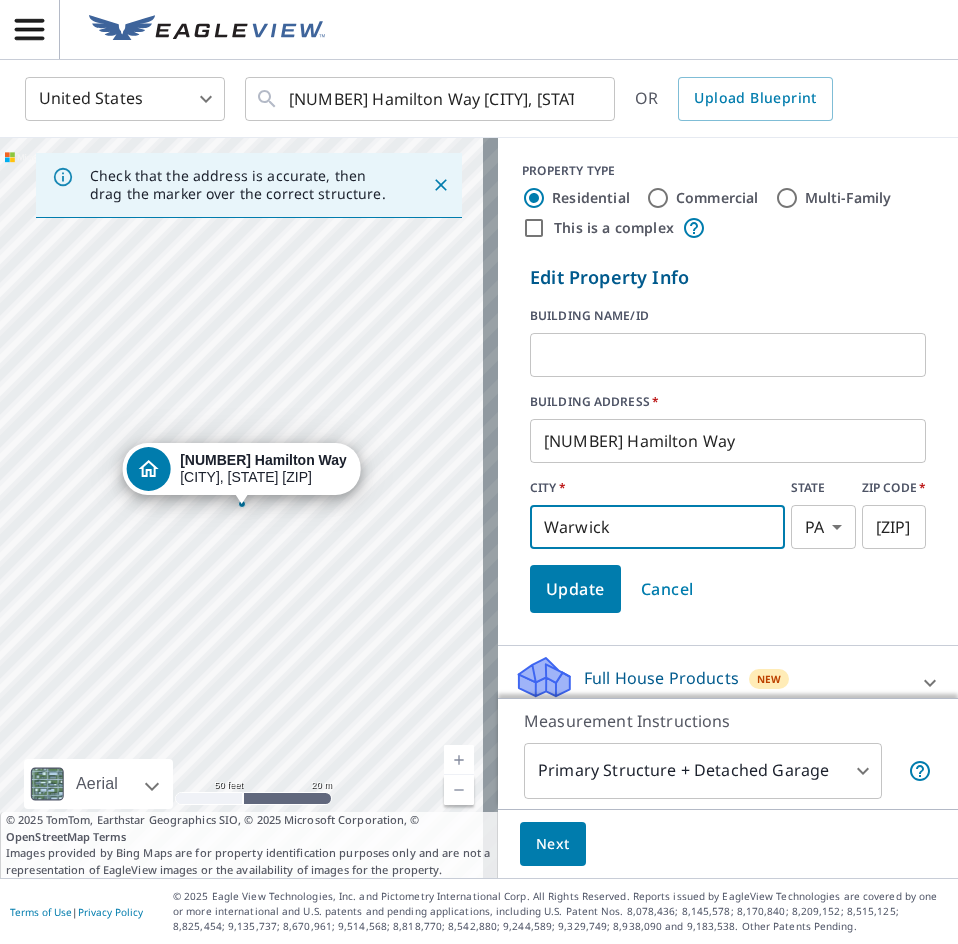 drag, startPoint x: 659, startPoint y: 520, endPoint x: 560, endPoint y: 555, distance: 105.00476 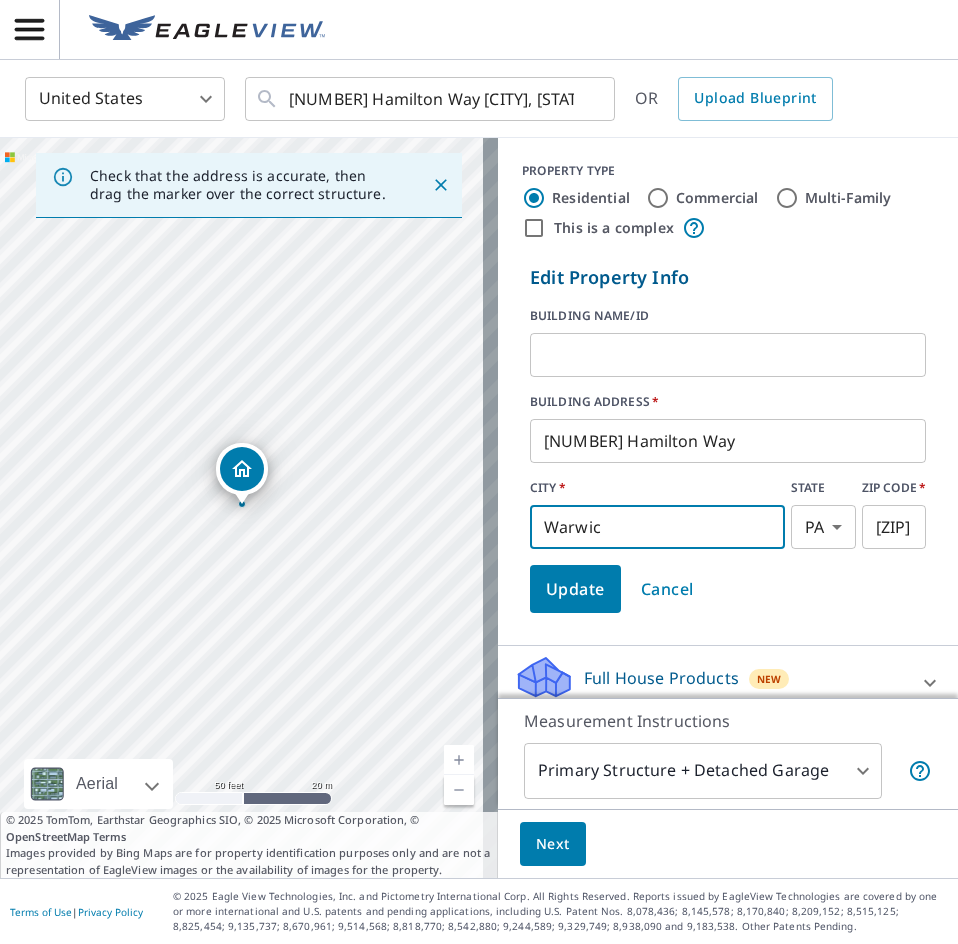 type on "Warwick" 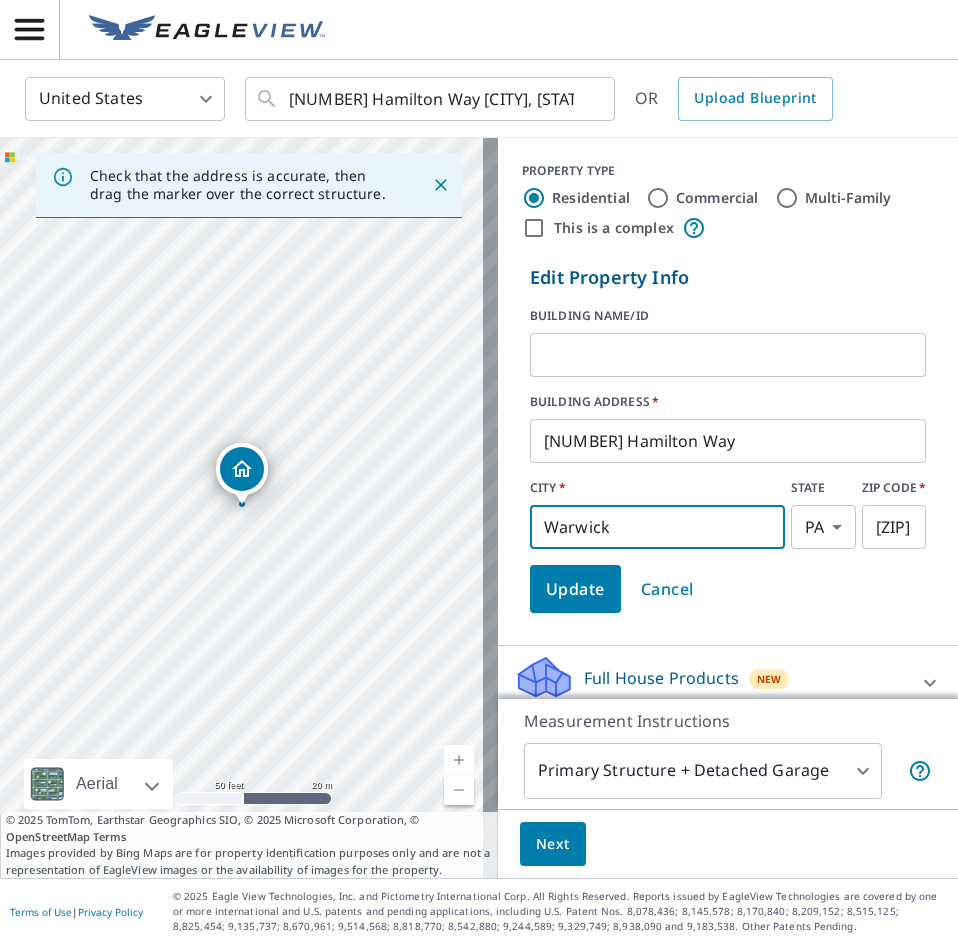 click on "Update" at bounding box center (575, 589) 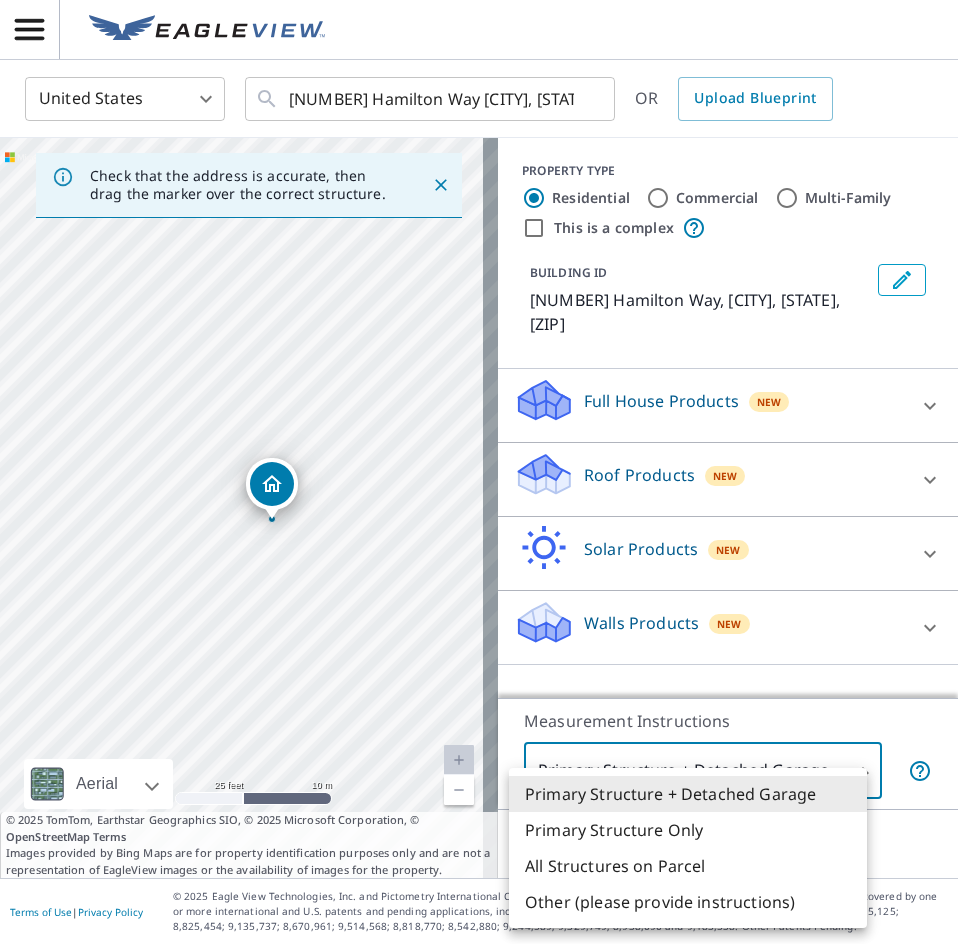 click on "[FIRST] [LAST]
United States US ​ [NUMBER] Hamilton Way [CITY], [STATE] [ZIP] ​ OR Upload Blueprint Check that the address is accurate, then drag the marker over the correct structure. [NUMBER] Hamilton Way [CITY], [STATE] [ZIP] Aerial Road A standard road map Aerial A detailed look from above Labels Labels 25 feet 10 m © 2025 TomTom, © Vexcel Imaging, © 2025 Microsoft Corporation,  © OpenStreetMap Terms © 2025 TomTom, Earthstar Geographics SIO, © 2025 Microsoft Corporation, ©   OpenStreetMap   Terms Images provided by Bing Maps are for property identification purposes only and are not a representation of EagleView images or the availability of images for the property. PROPERTY TYPE Residential Commercial Multi-Family This is a complex BUILDING ID [NUMBER] Hamilton Way, [CITY], [STATE], [ZIP] Full House Products New Full House™ Roof Products New Premium QuickSquares™ Gutter Bid Perfect™ Solar Products New Inform Essentials+ Walls Products New Walls, Windows & Doors Walls Measurement Instructions 1 ​ Next Terms of Use" at bounding box center (479, 472) 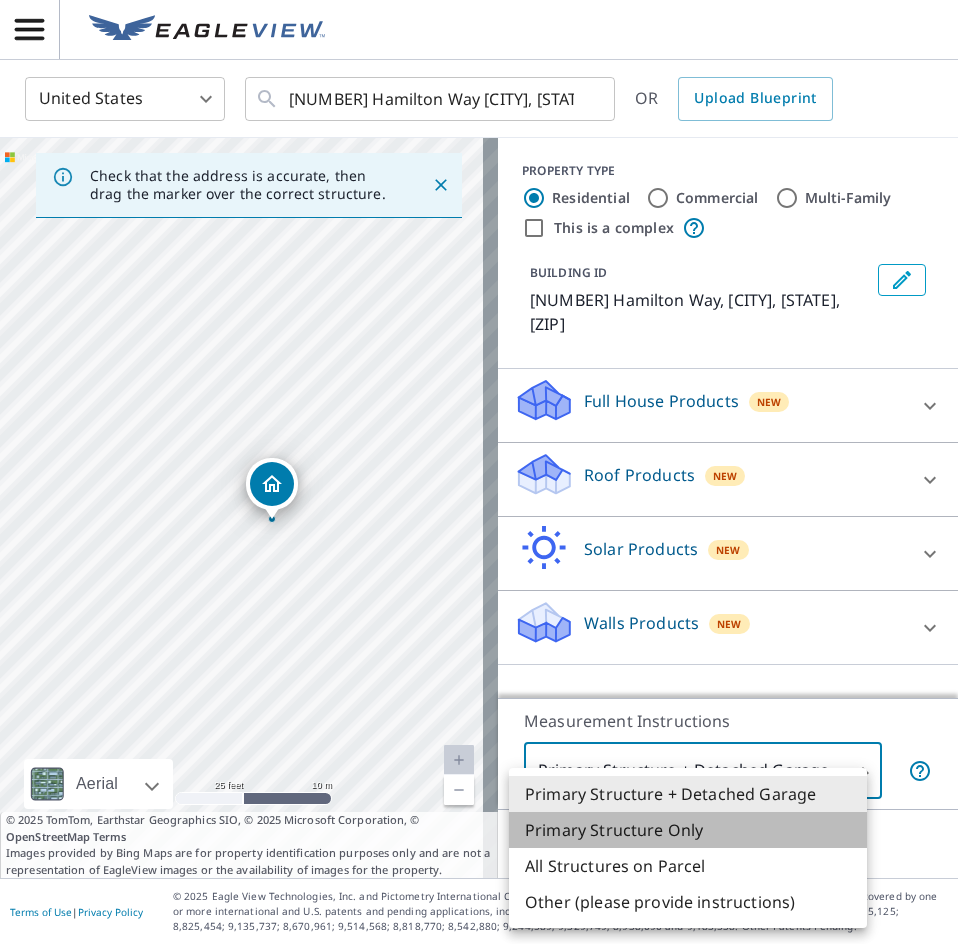 click on "Primary Structure Only" at bounding box center [688, 830] 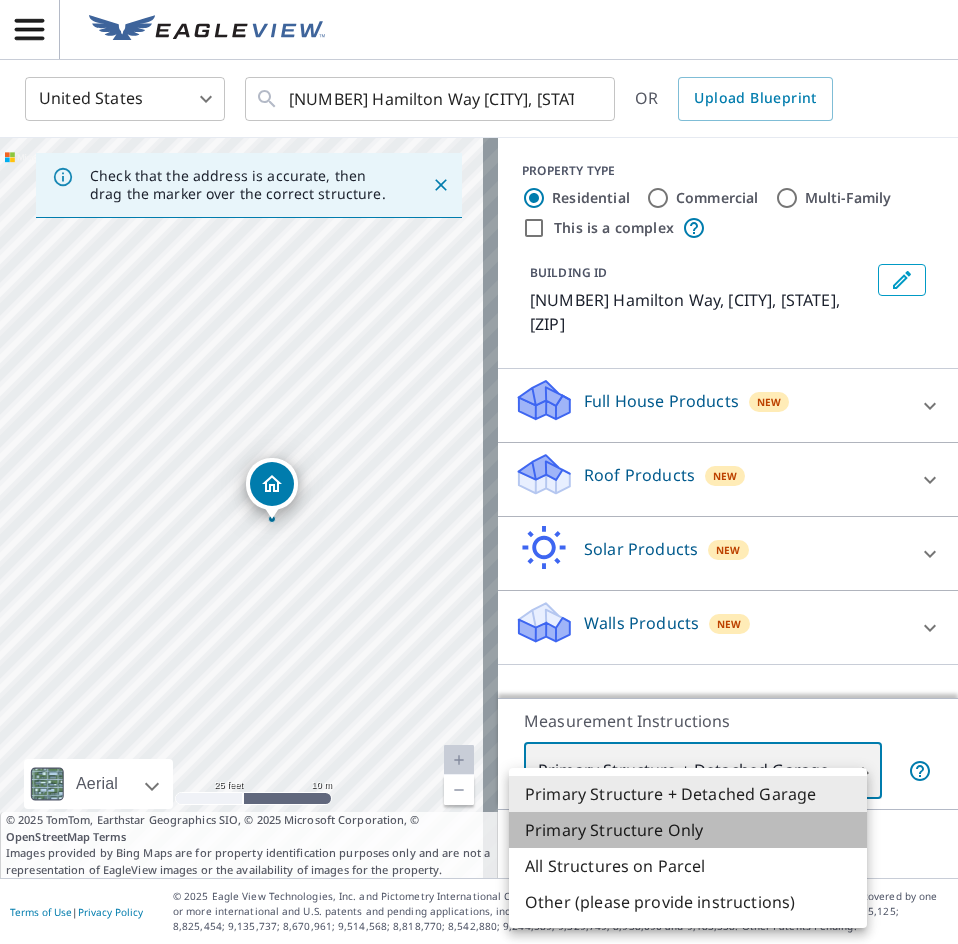 type on "2" 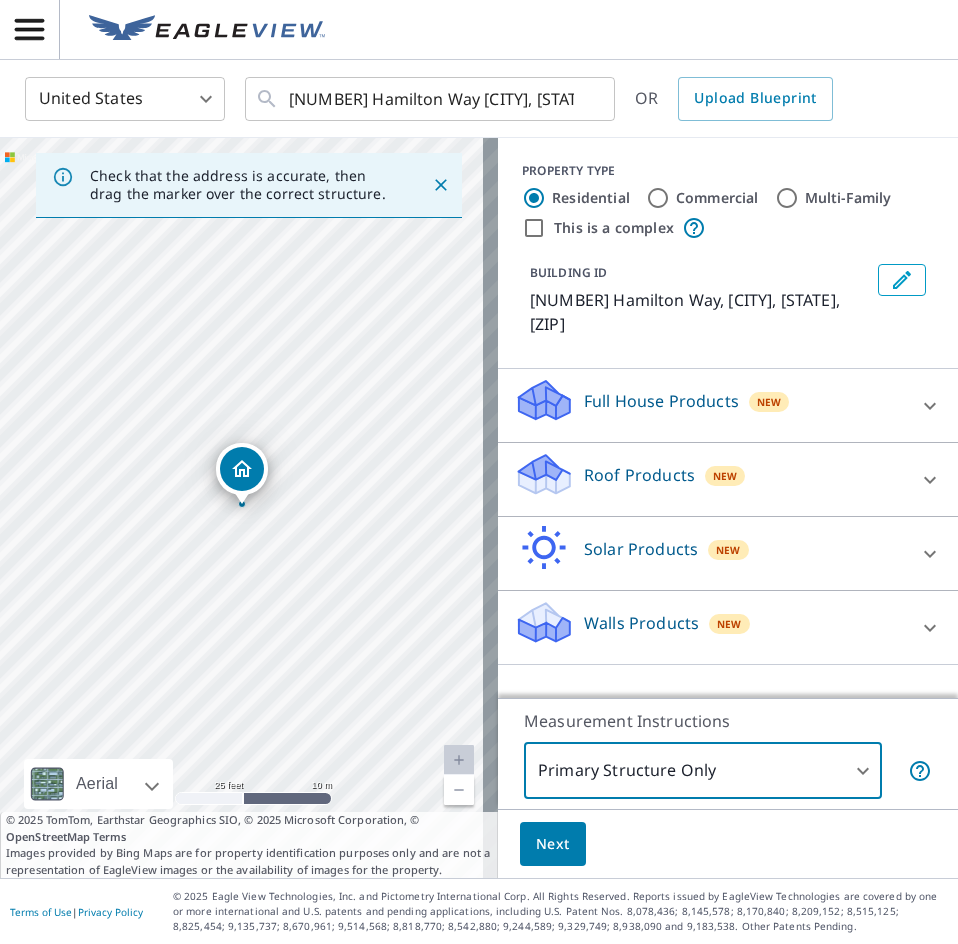 click 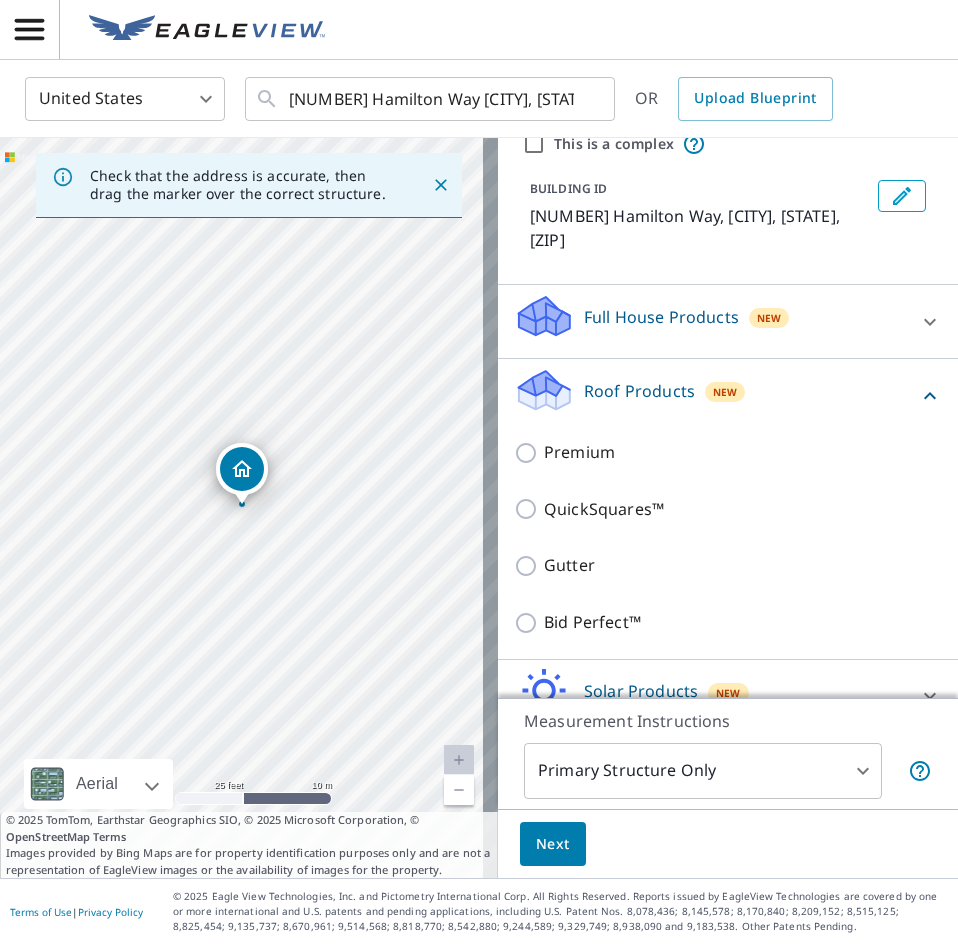 scroll, scrollTop: 170, scrollLeft: 0, axis: vertical 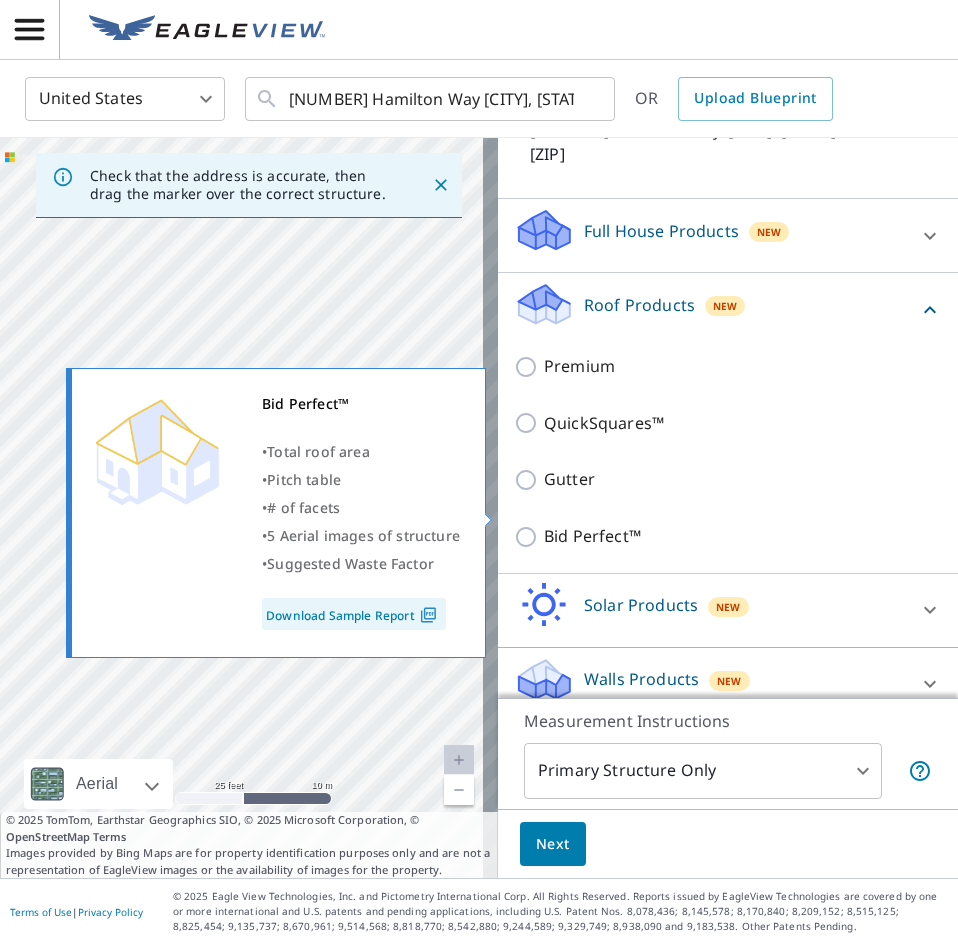 click on "Bid Perfect™" at bounding box center (743, 536) 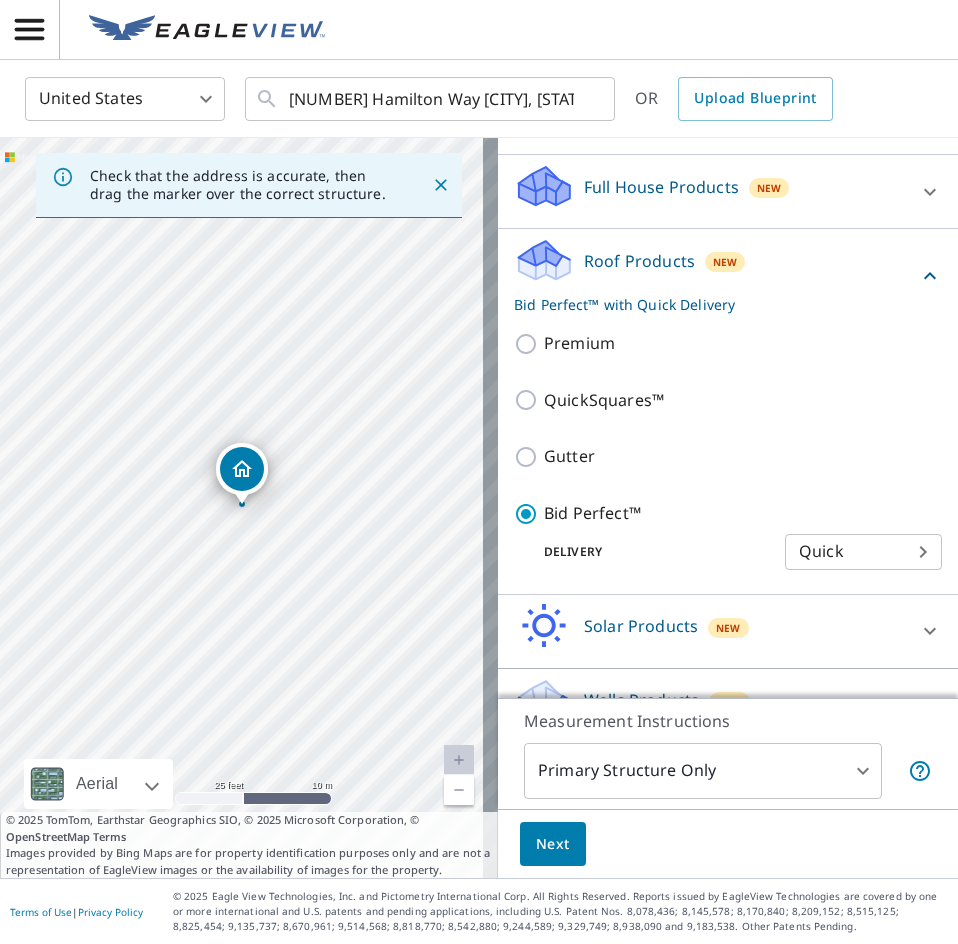 scroll, scrollTop: 235, scrollLeft: 0, axis: vertical 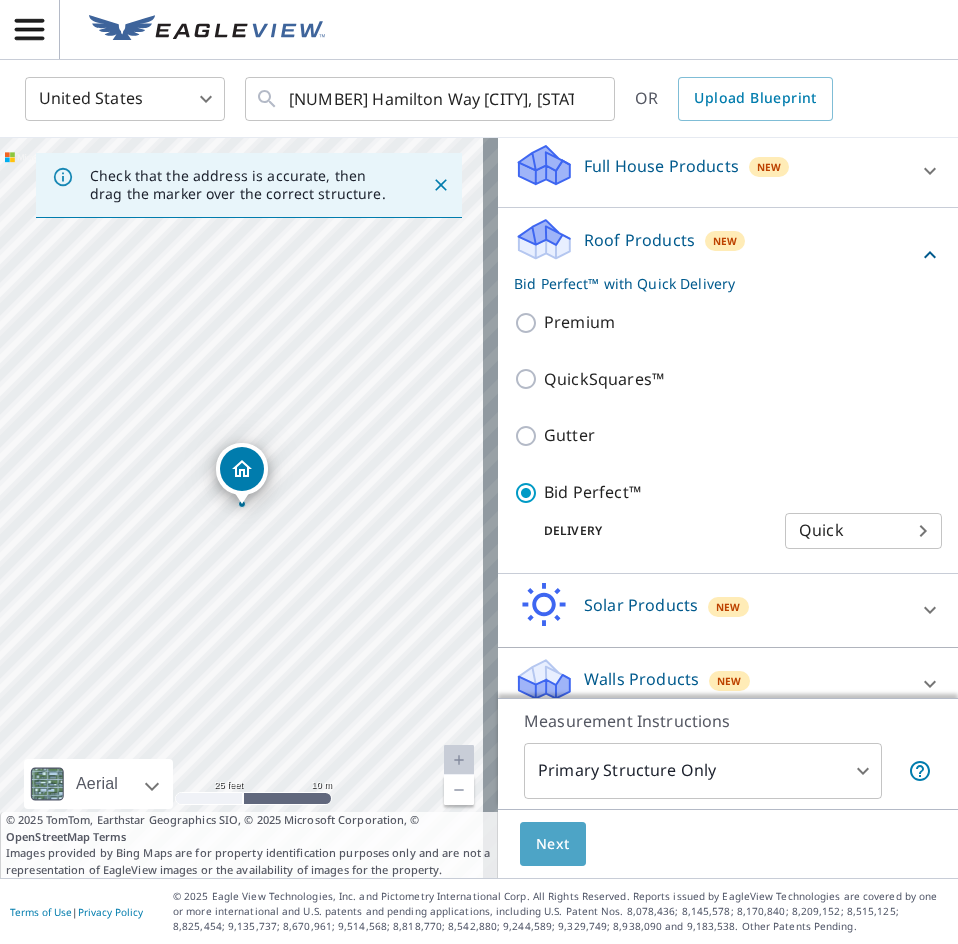 click on "Next" at bounding box center (553, 844) 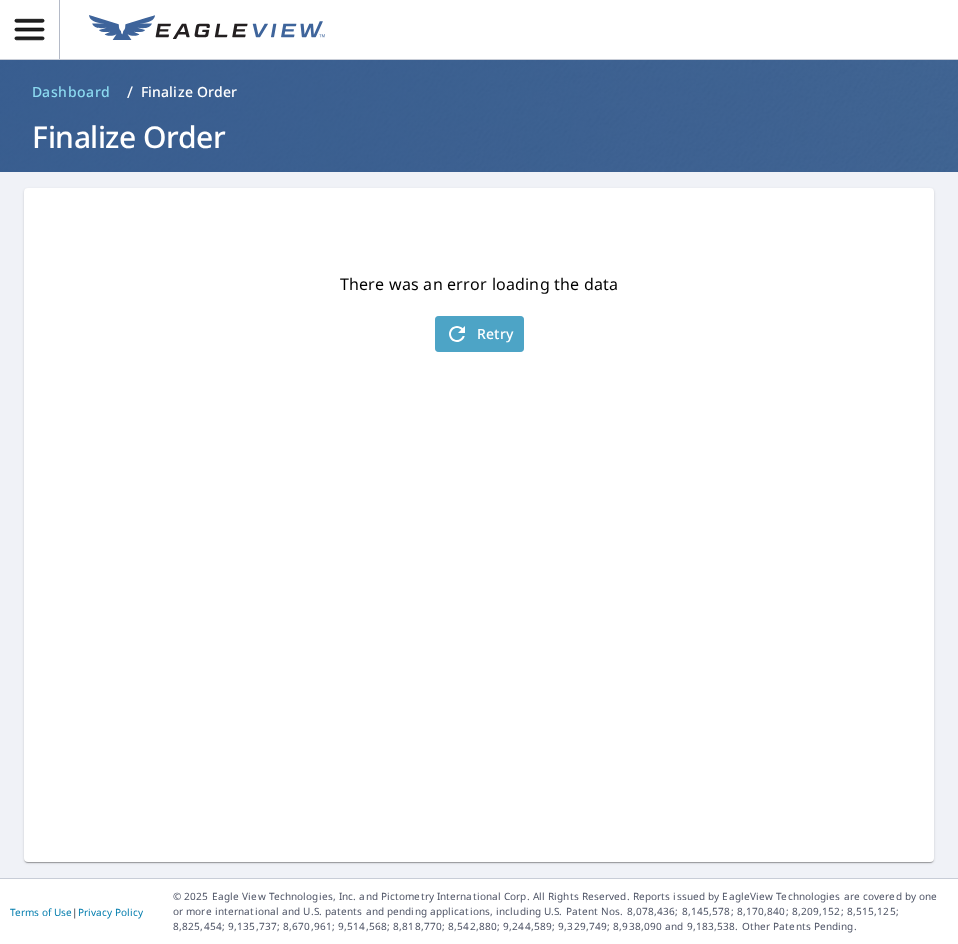 click on "Retry" at bounding box center [479, 334] 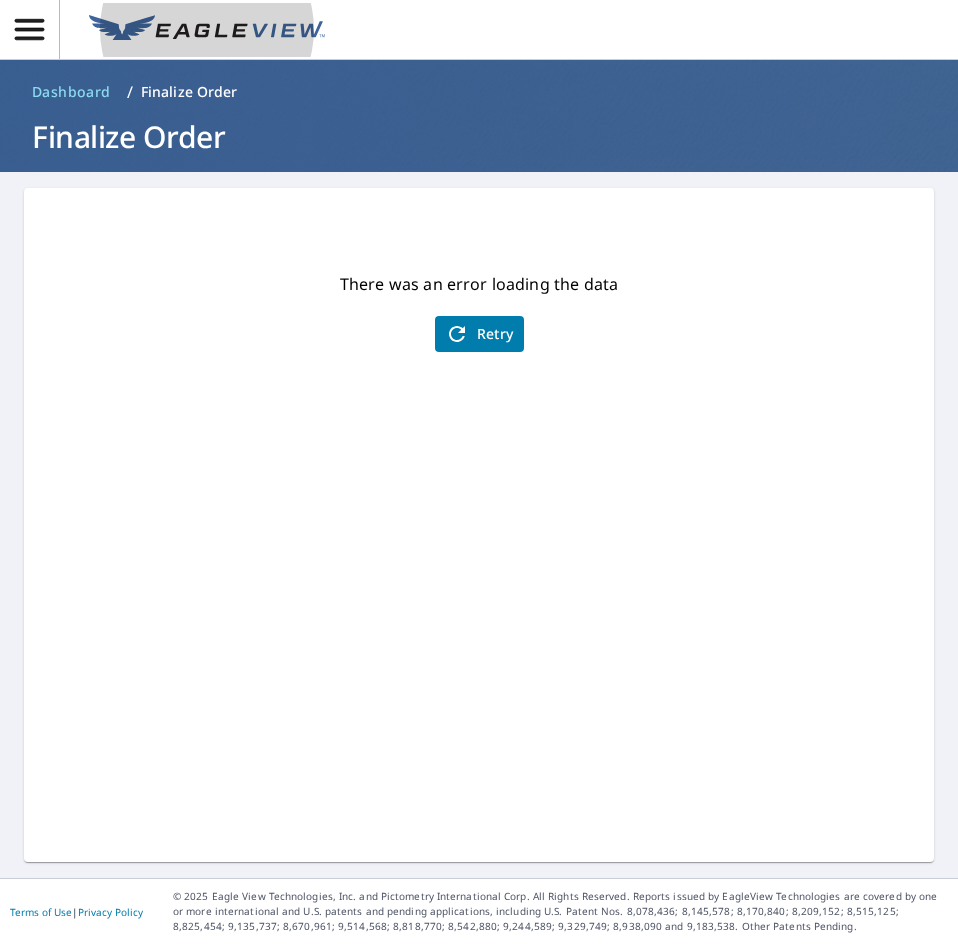 click at bounding box center [207, 30] 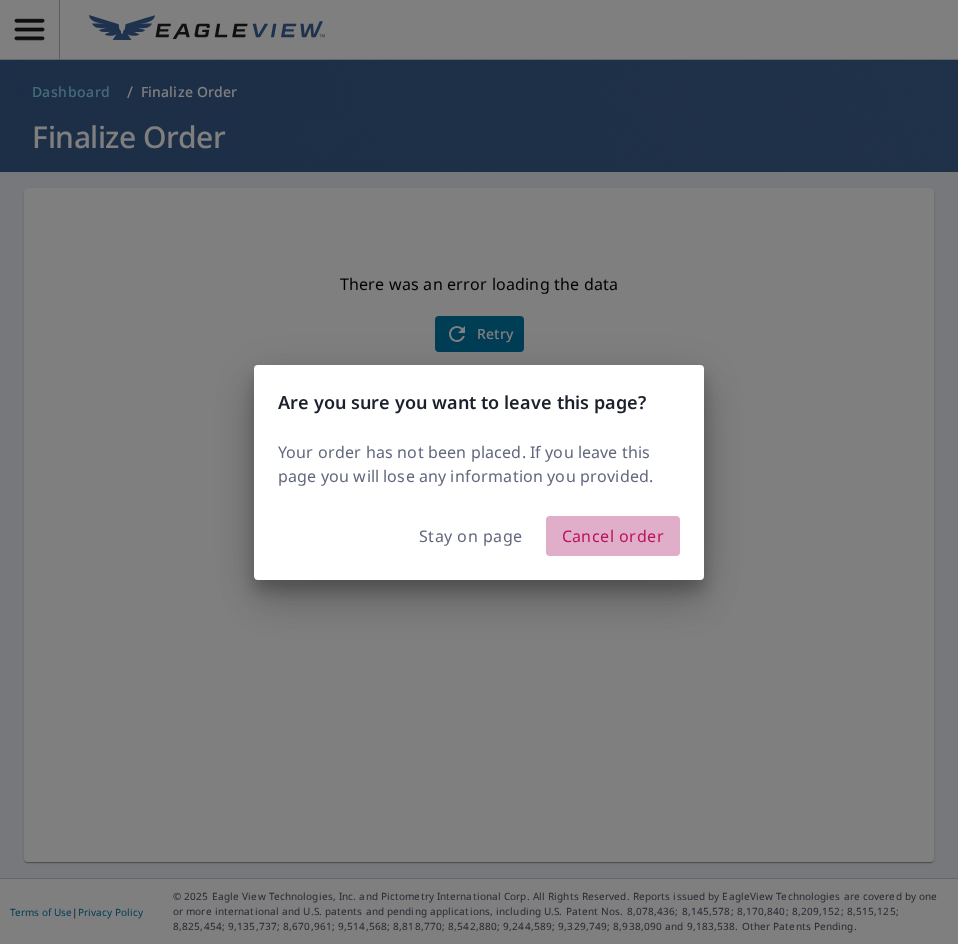 click on "Cancel order" at bounding box center [613, 536] 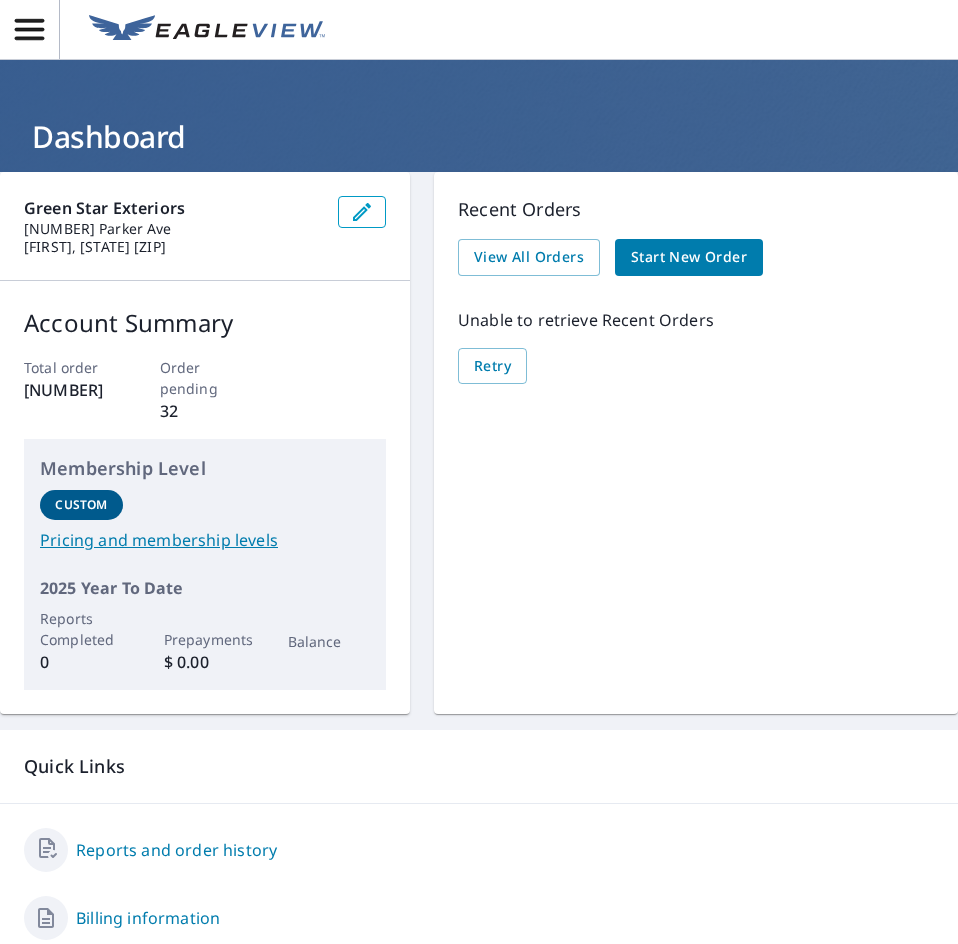 click at bounding box center (207, 30) 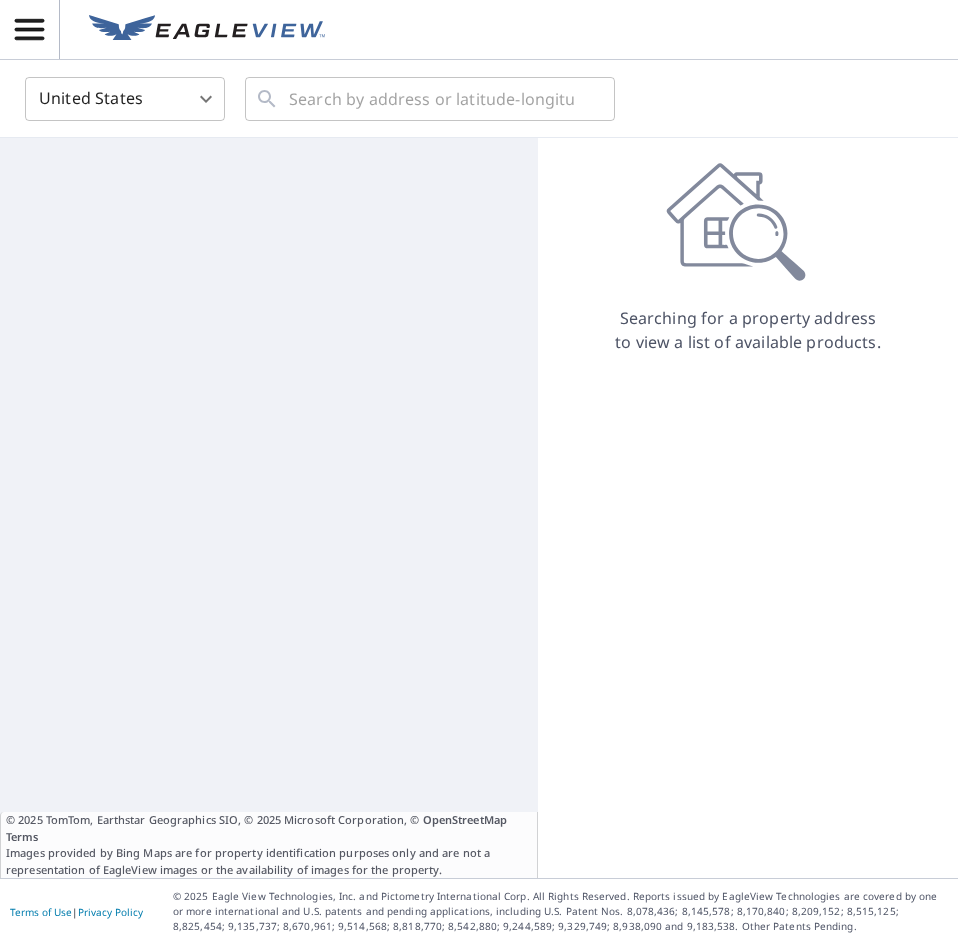 scroll, scrollTop: 0, scrollLeft: 0, axis: both 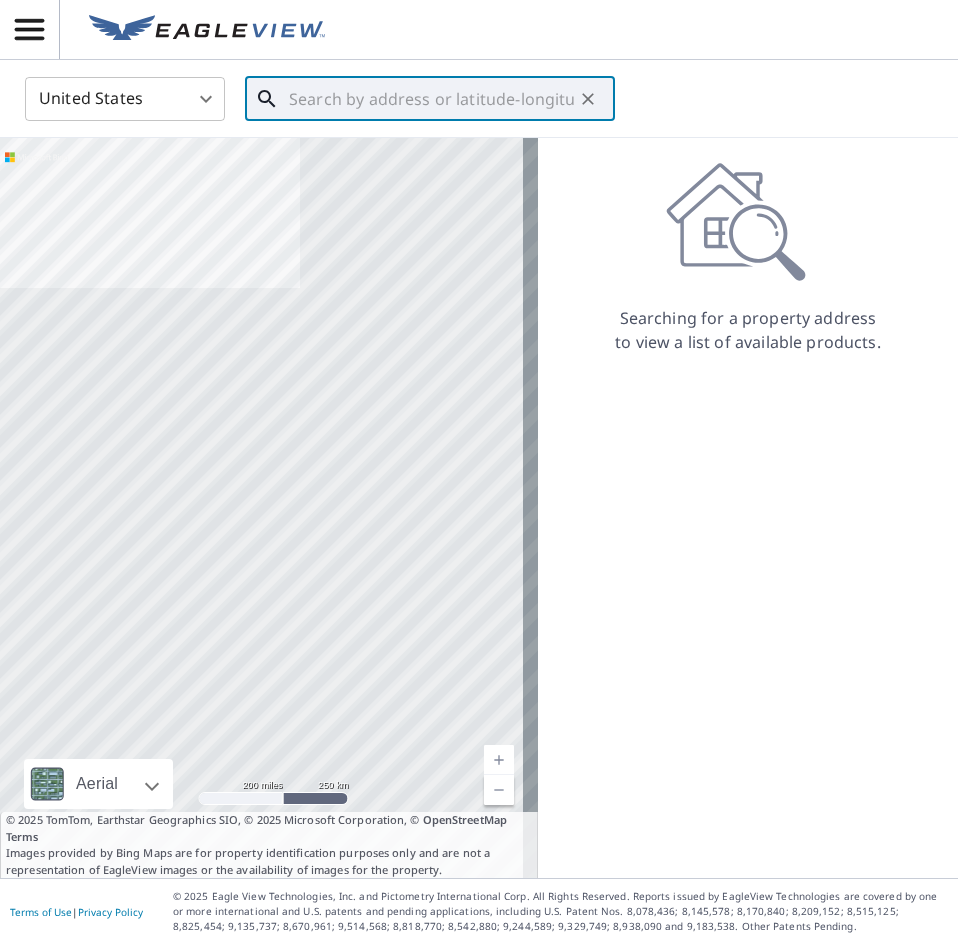 click at bounding box center (431, 99) 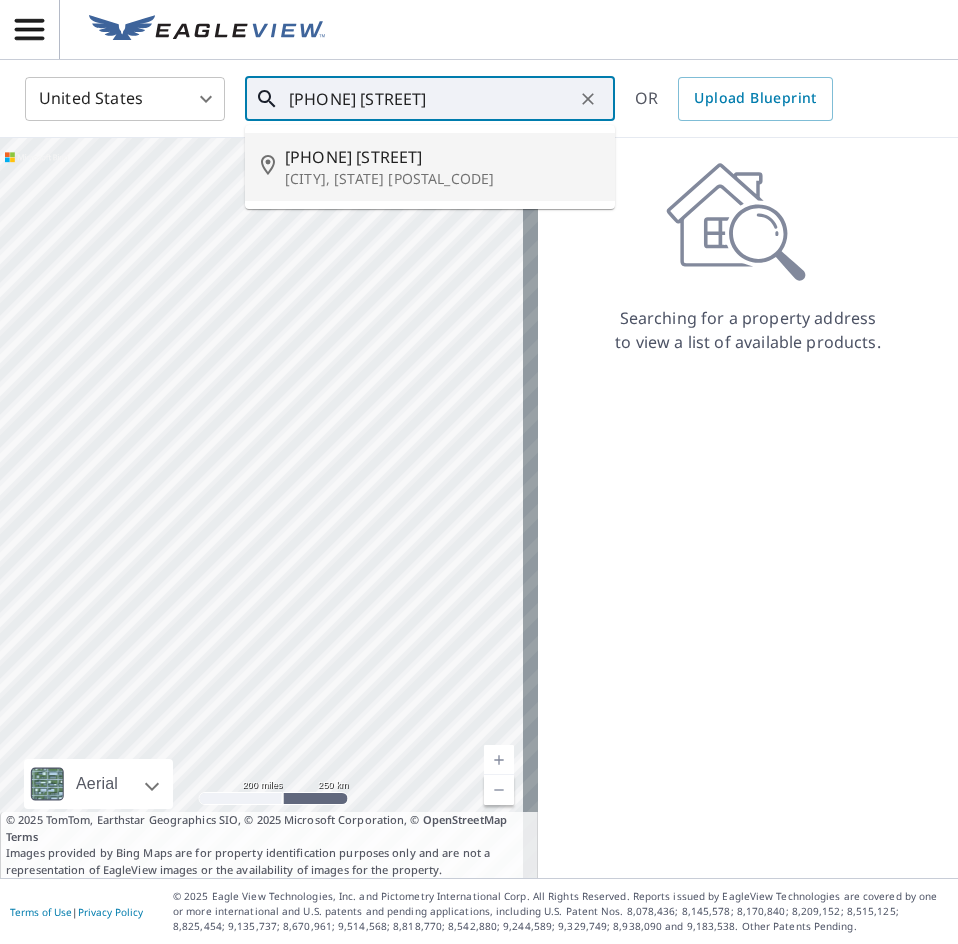 click on "[NUMBER] Hamilton Way [CITY], [STATE] [ZIP]" at bounding box center (430, 167) 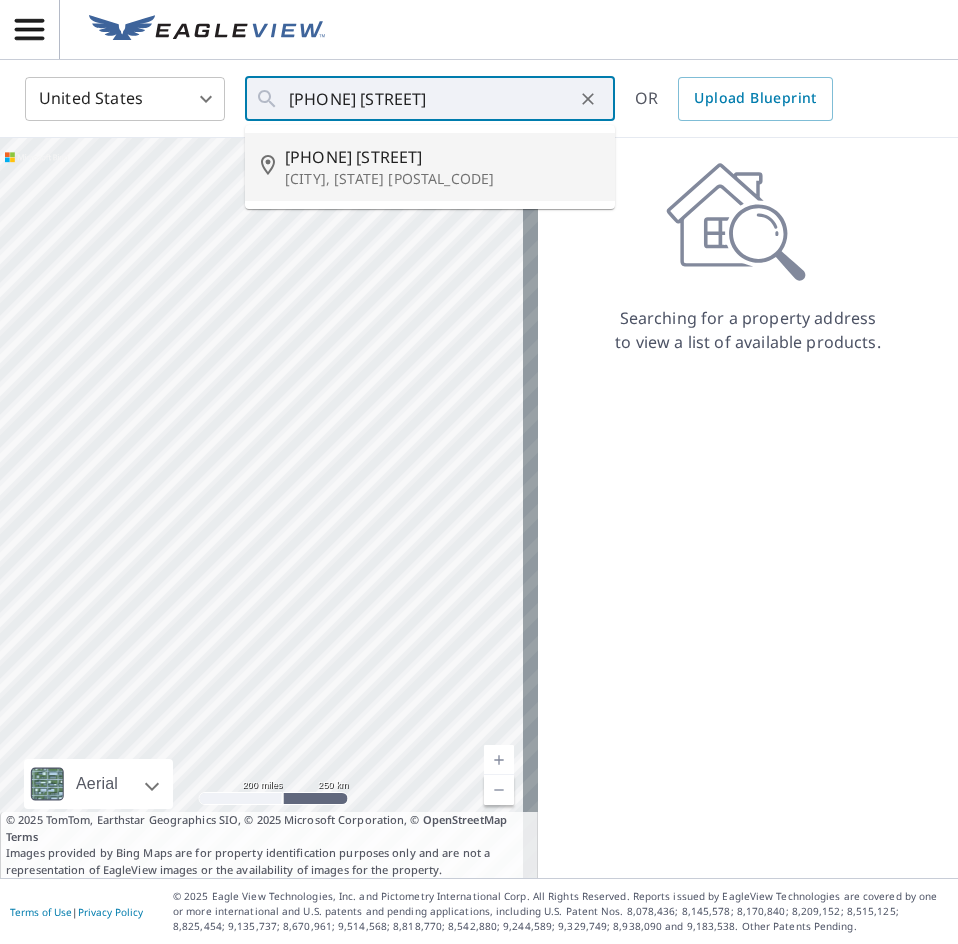 type on "[NUMBER] Hamilton Way [CITY], [STATE] [ZIP]" 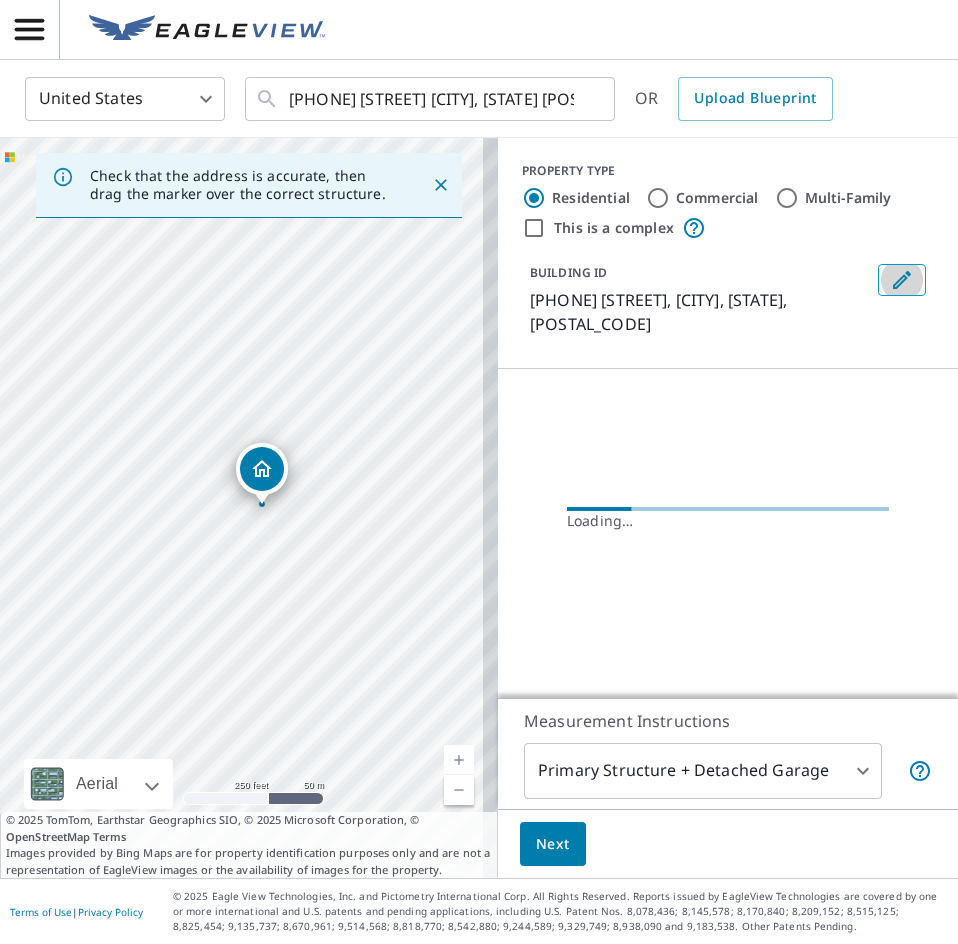 click 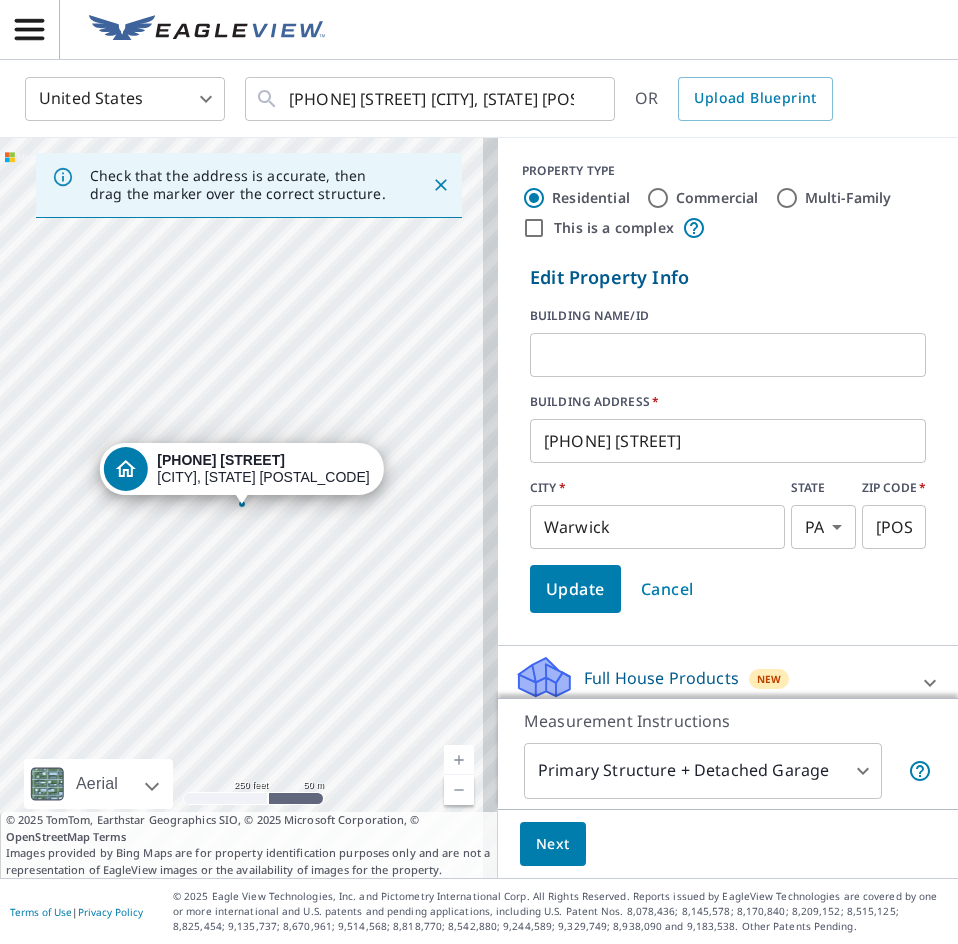click on "Update" at bounding box center (575, 589) 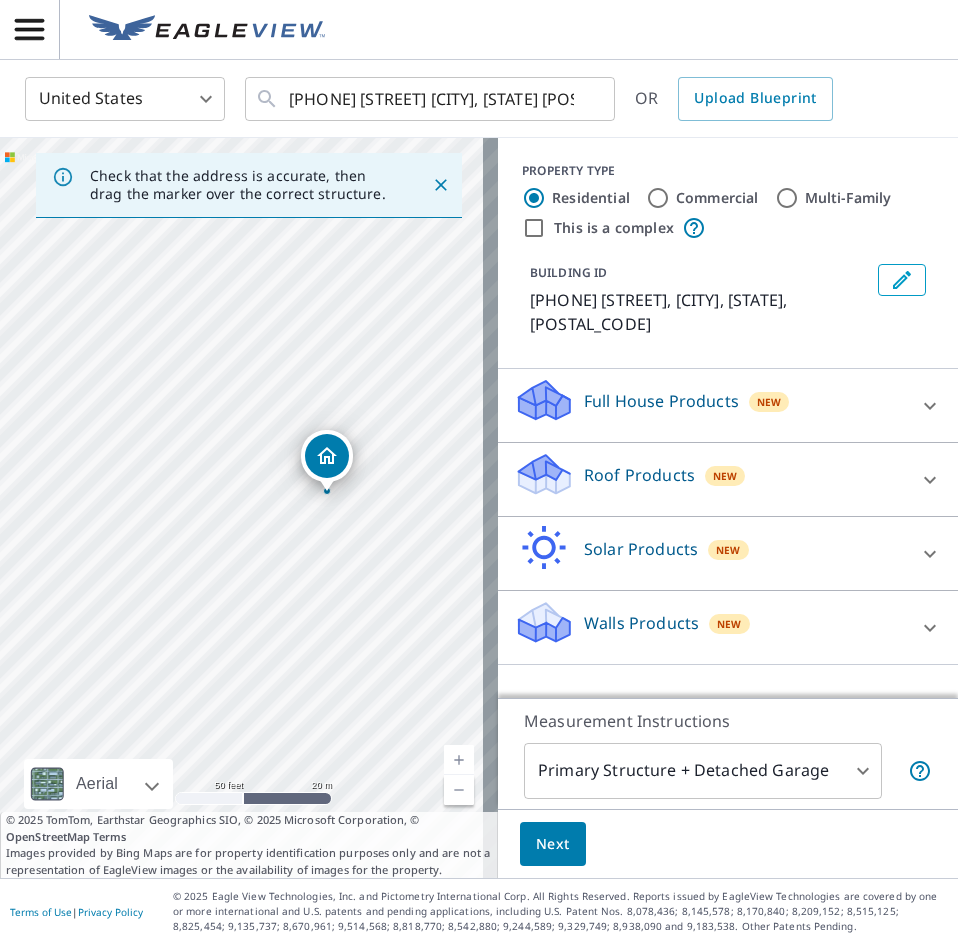 drag, startPoint x: 324, startPoint y: 428, endPoint x: 263, endPoint y: 537, distance: 124.90797 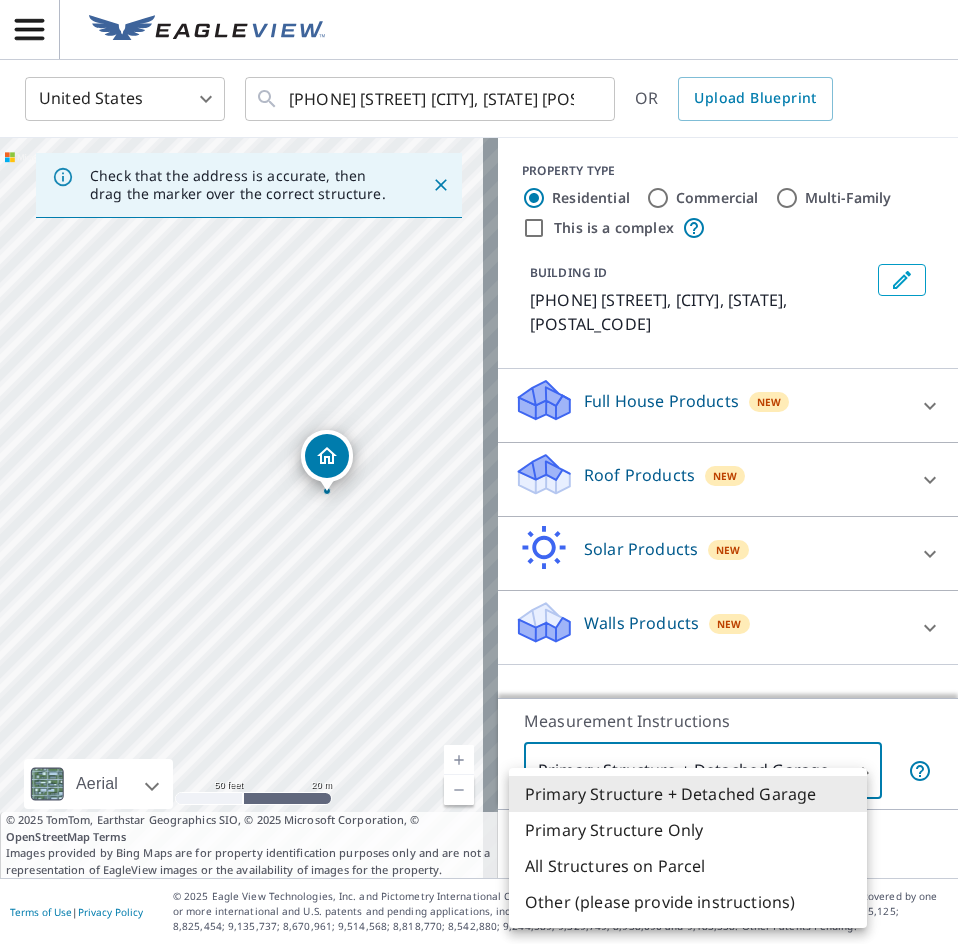 click on "JF JF
United States US ​ 911 Hamilton Way Warminster, PA 18974 ​ OR Upload Blueprint Check that the address is accurate, then drag the marker over the correct structure. 911 Hamilton Way Warwick, PA 18974 Aerial Road A standard road map Aerial A detailed look from above Labels Labels 50 feet 20 m © 2025 TomTom, © Vexcel Imaging, © 2025 Microsoft Corporation,  © OpenStreetMap Terms © 2025 TomTom, Earthstar Geographics SIO, © 2025 Microsoft Corporation, ©   OpenStreetMap   Terms Images provided by Bing Maps are for property identification purposes only and are not a representation of EagleView images or the availability of images for the property. PROPERTY TYPE Residential Commercial Multi-Family This is a complex BUILDING ID 911 Hamilton Way, Warwick, PA, 18974 Full House Products New Full House™ Roof Products New Premium QuickSquares™ Gutter Bid Perfect™ Solar Products New Inform Essentials+ Inform Advanced TrueDesign for Sales TrueDesign for Planning Walls Products New Walls 1 ​ Next" at bounding box center [479, 472] 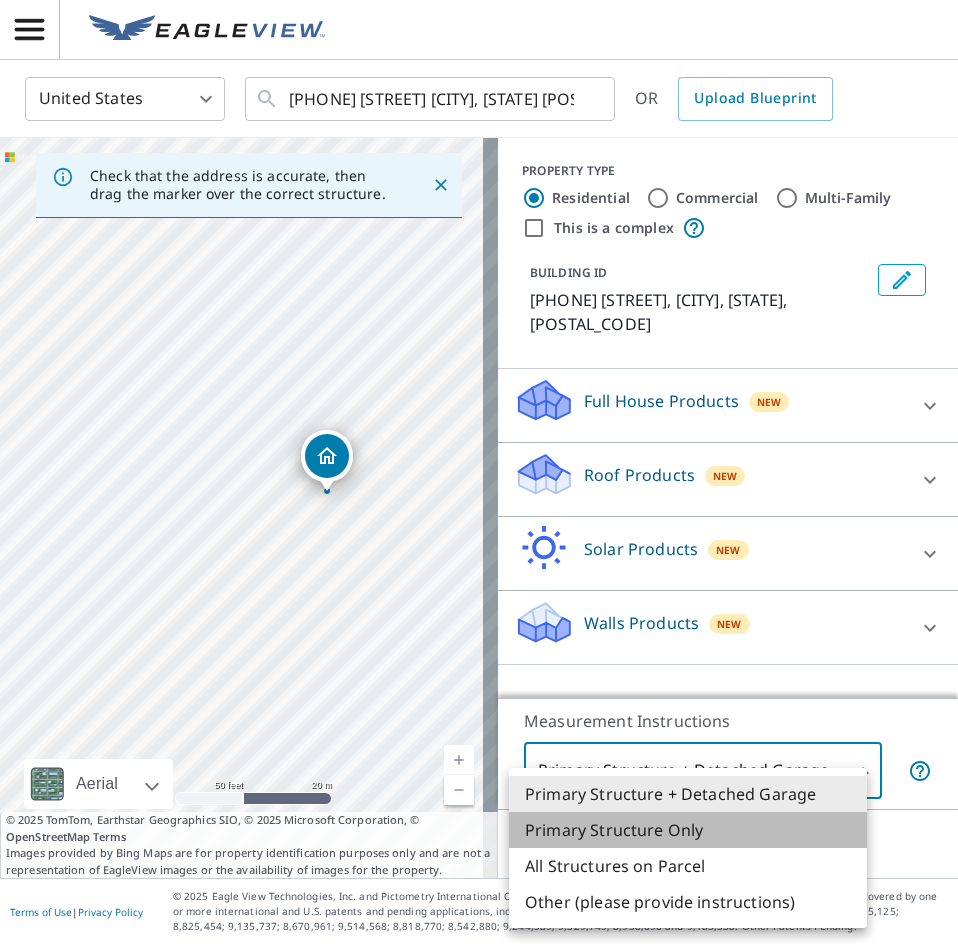 click on "Primary Structure Only" at bounding box center [688, 830] 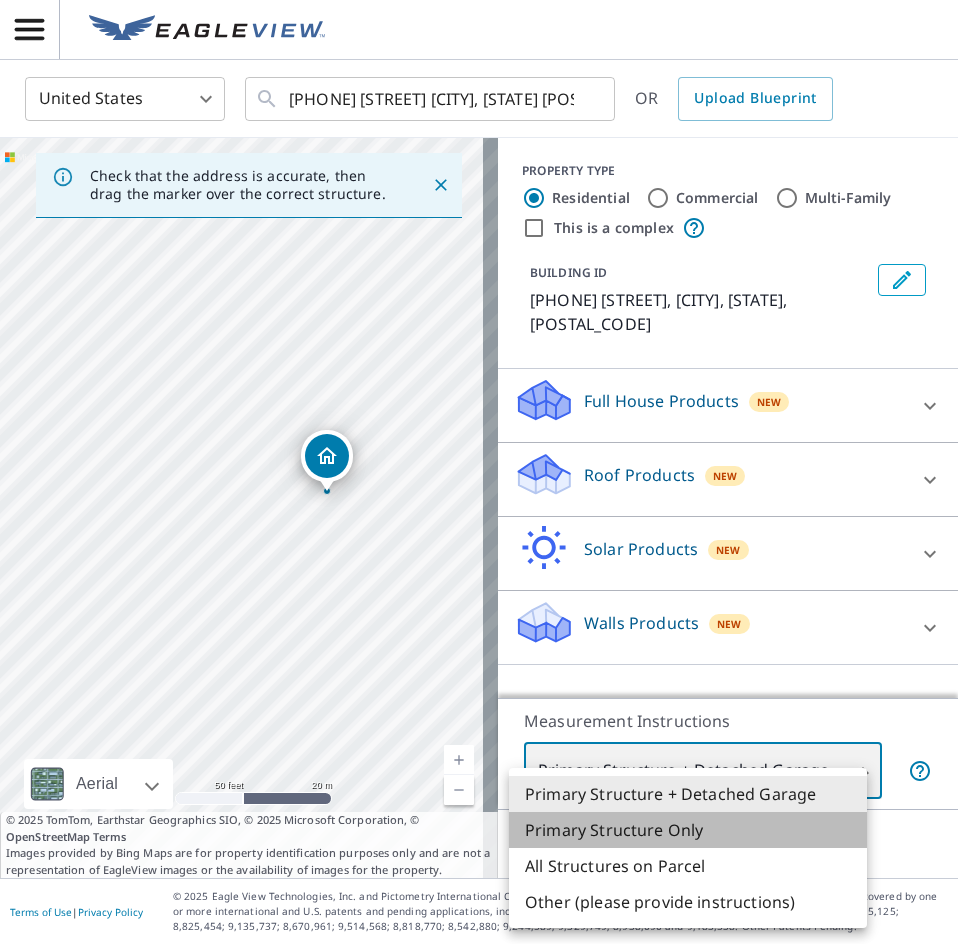 type on "2" 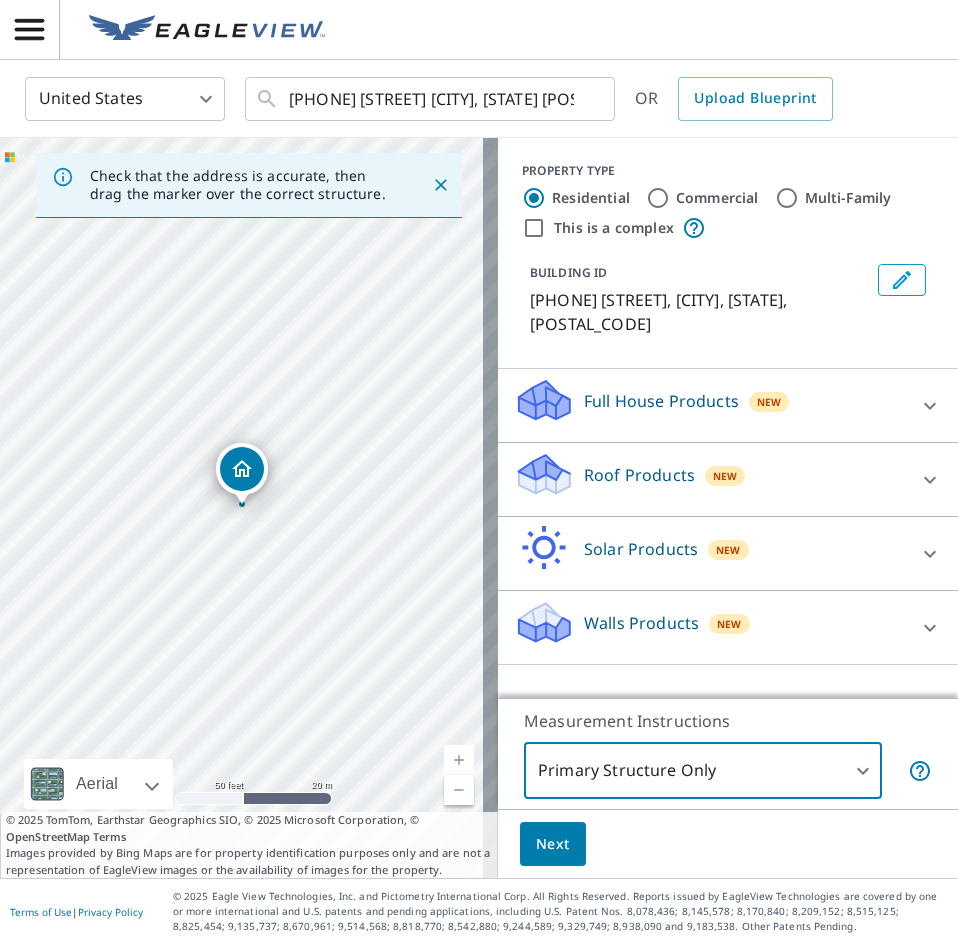 click at bounding box center (930, 480) 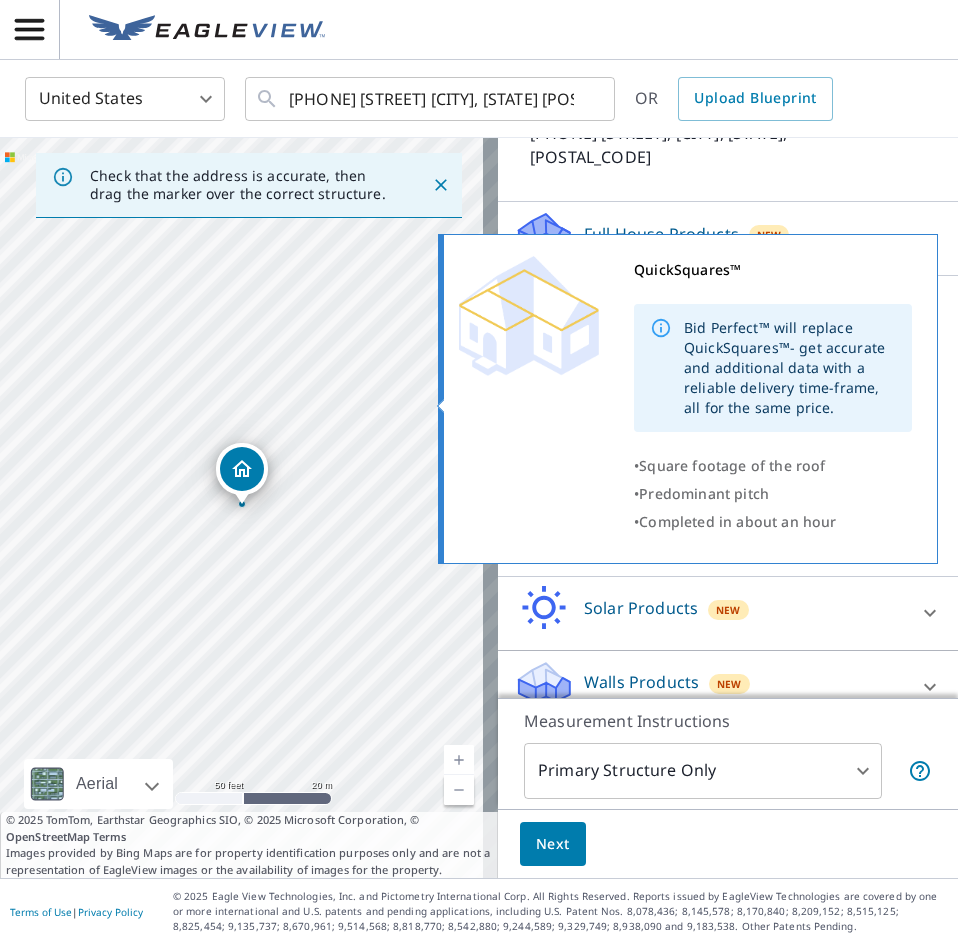 scroll, scrollTop: 170, scrollLeft: 0, axis: vertical 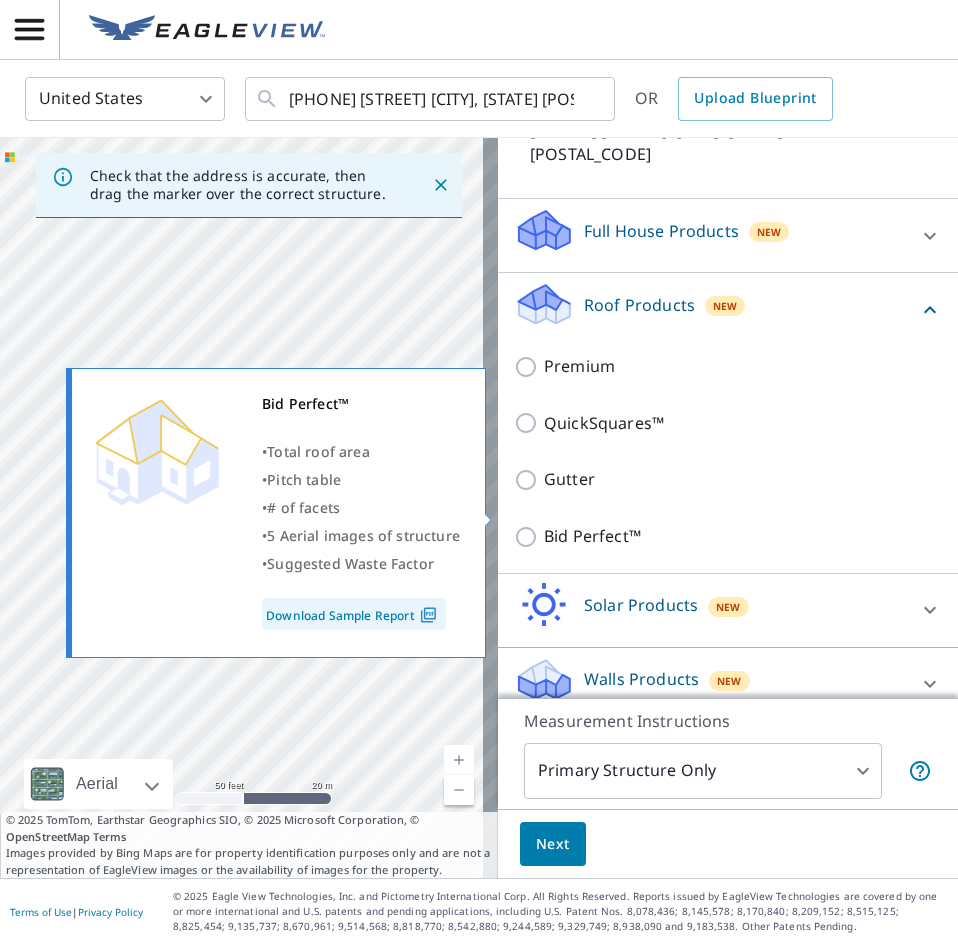 click on "Bid Perfect™" at bounding box center [743, 536] 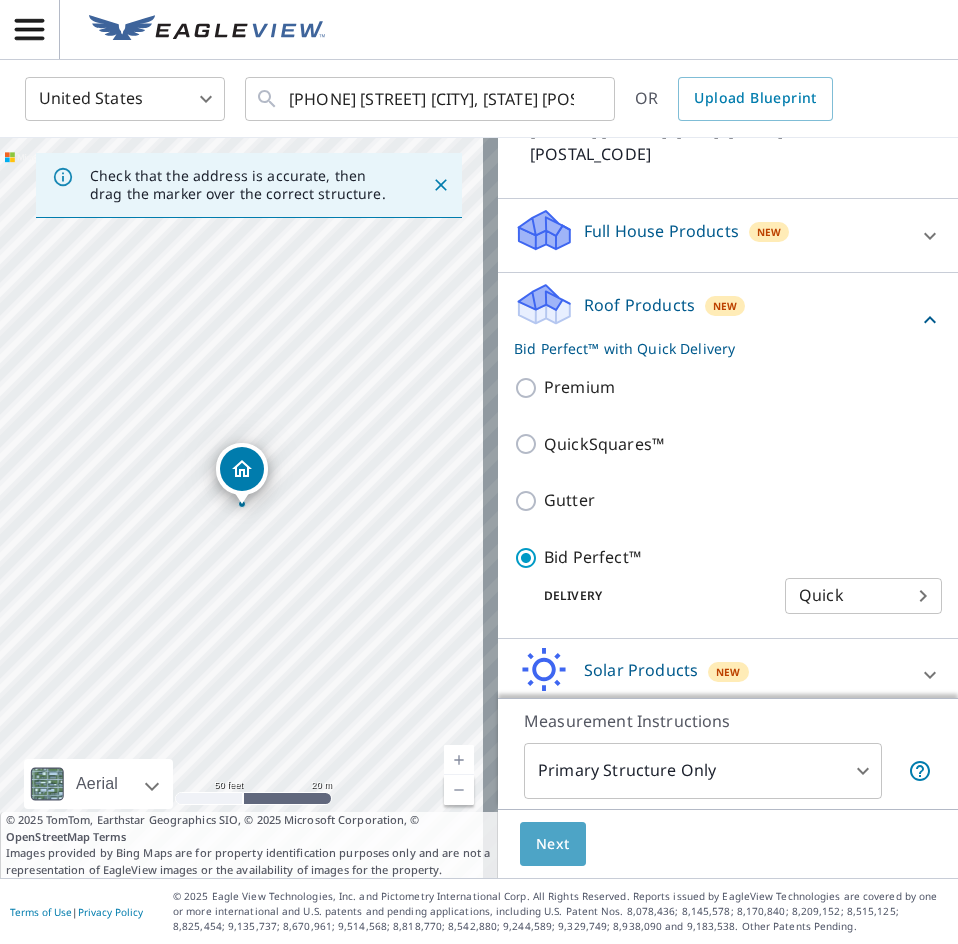 click on "Next" at bounding box center [553, 844] 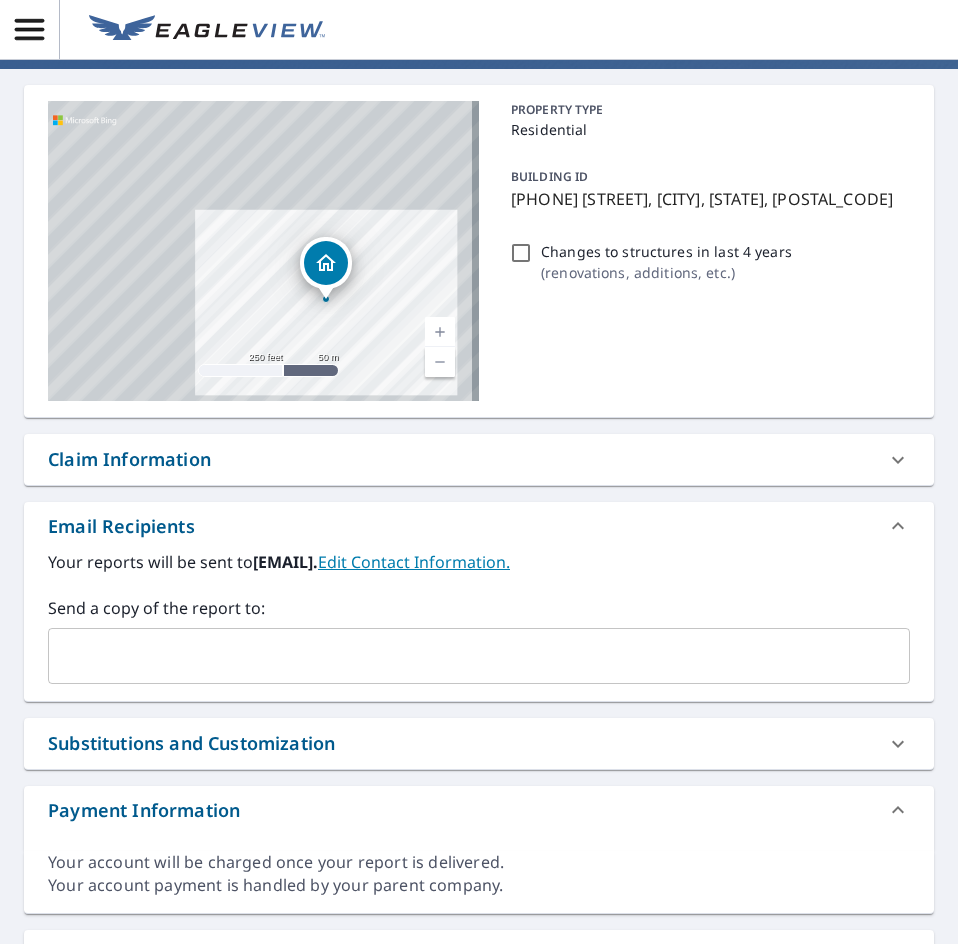 scroll, scrollTop: 200, scrollLeft: 0, axis: vertical 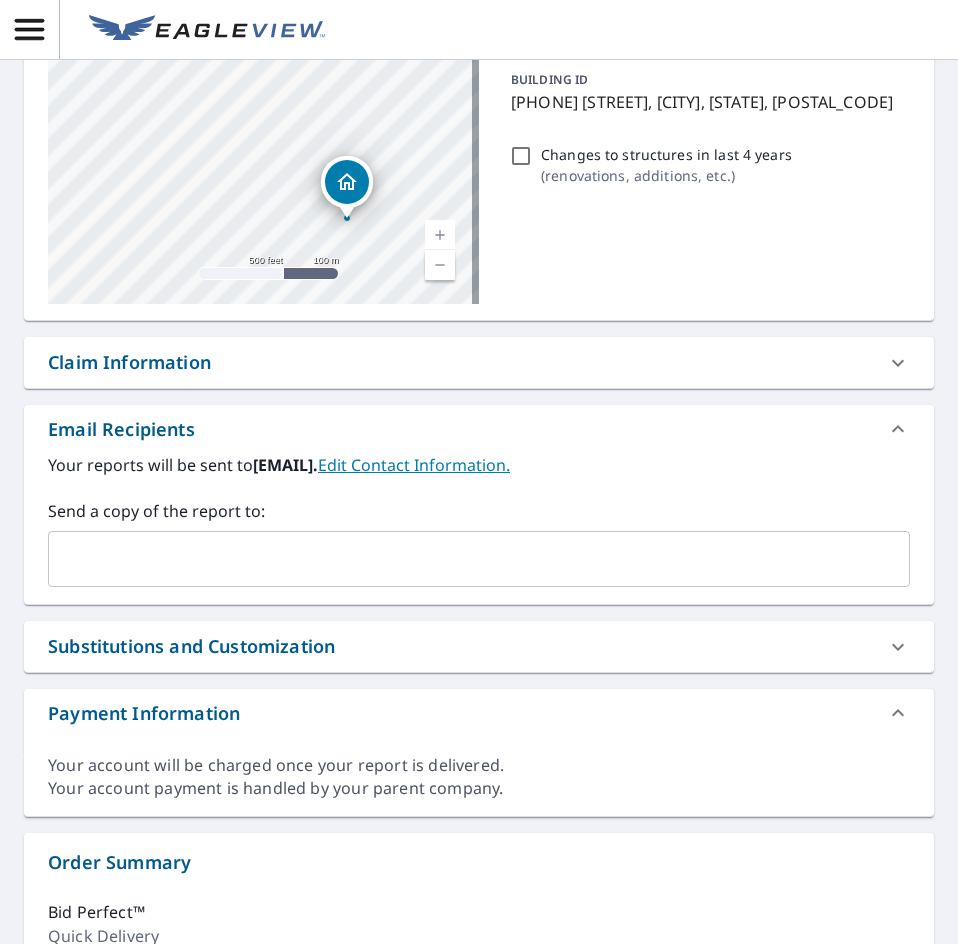 drag, startPoint x: 300, startPoint y: 466, endPoint x: 491, endPoint y: 468, distance: 191.01047 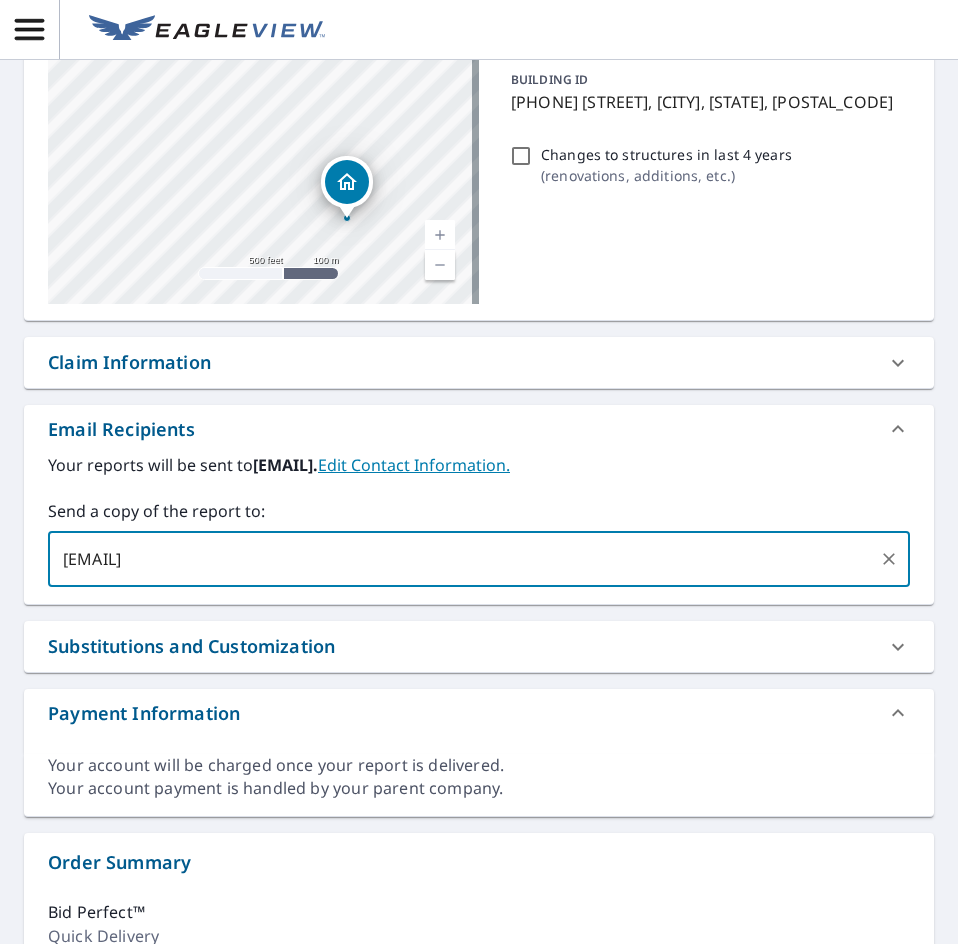 click on "@greenstarexteriors.com" at bounding box center (464, 559) 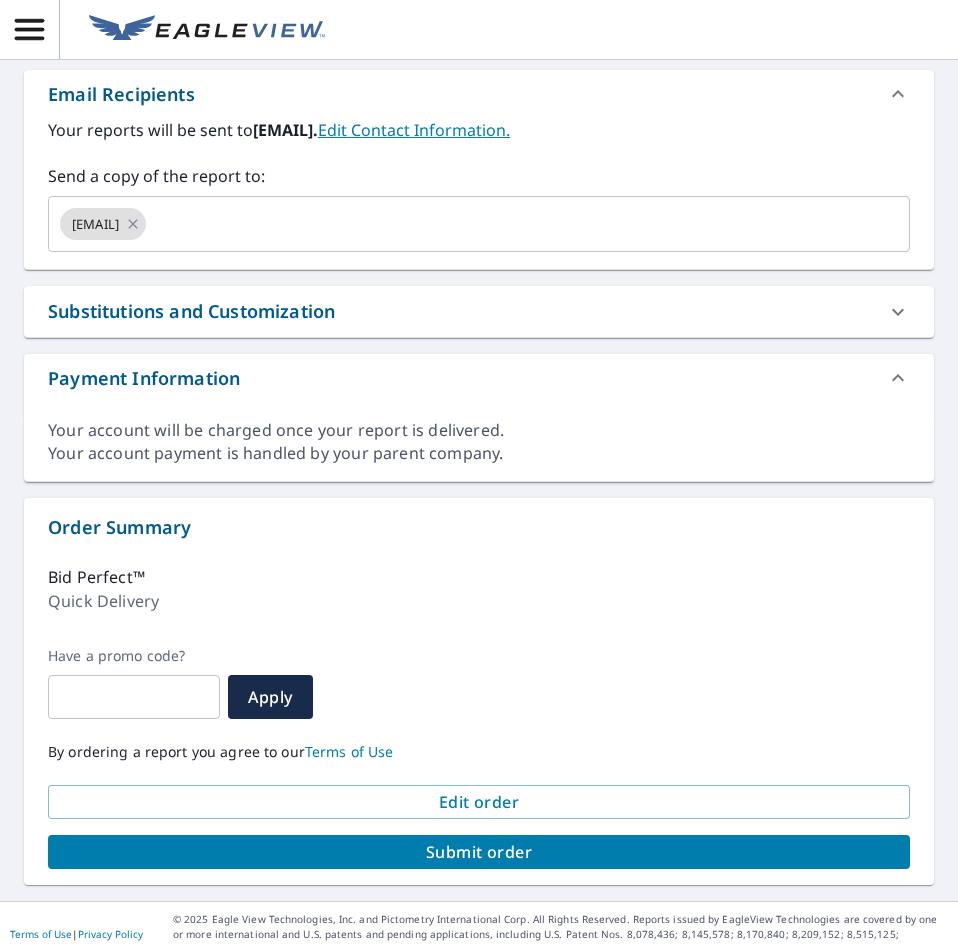 scroll, scrollTop: 558, scrollLeft: 0, axis: vertical 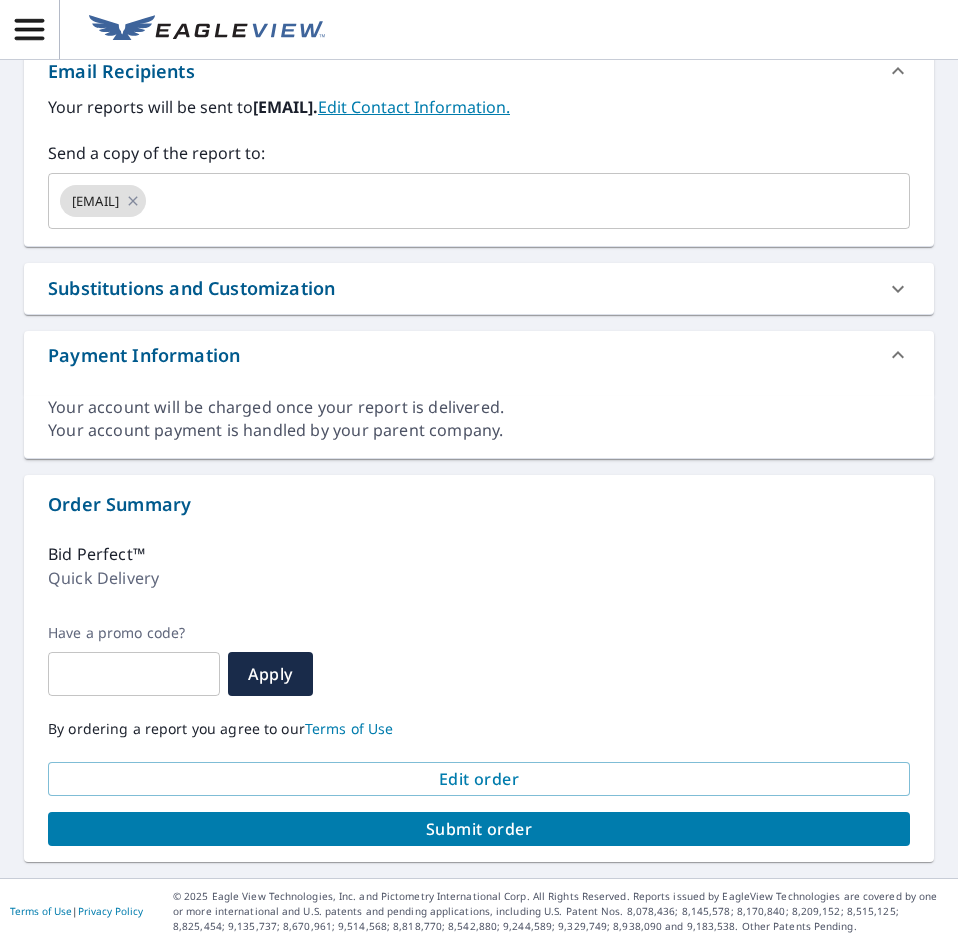 click on "Submit order" at bounding box center [479, 829] 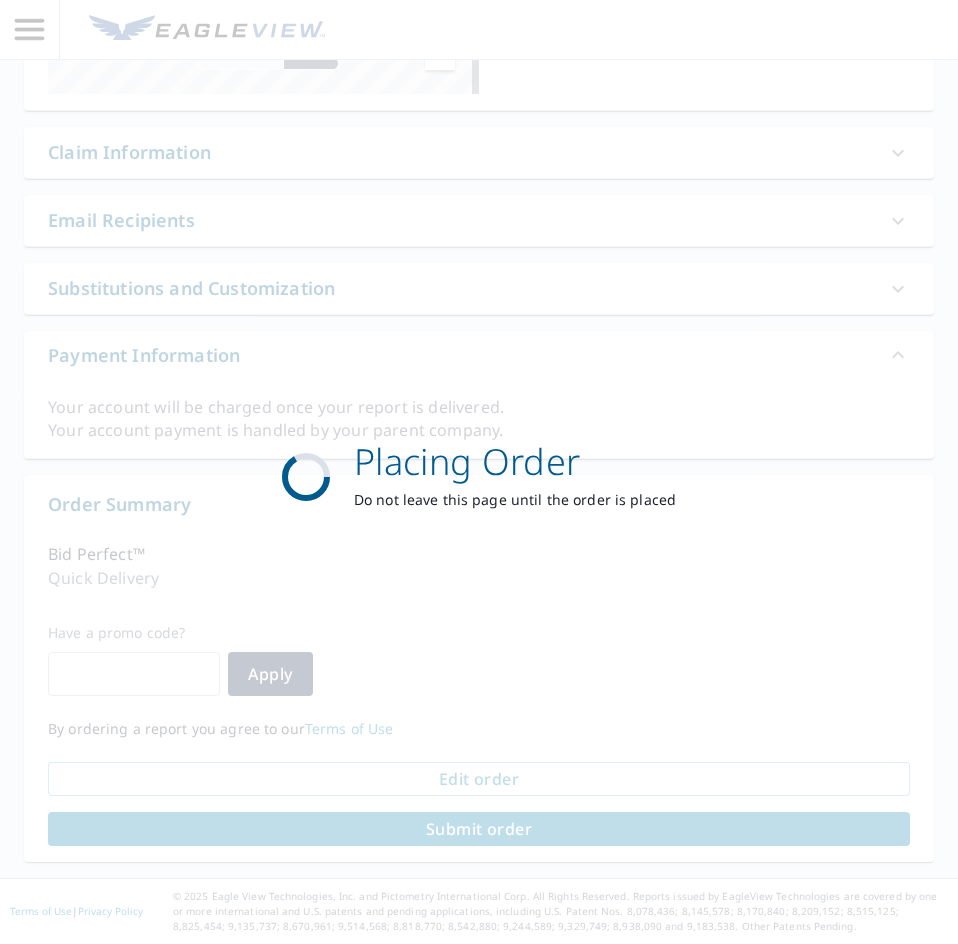 scroll, scrollTop: 410, scrollLeft: 0, axis: vertical 